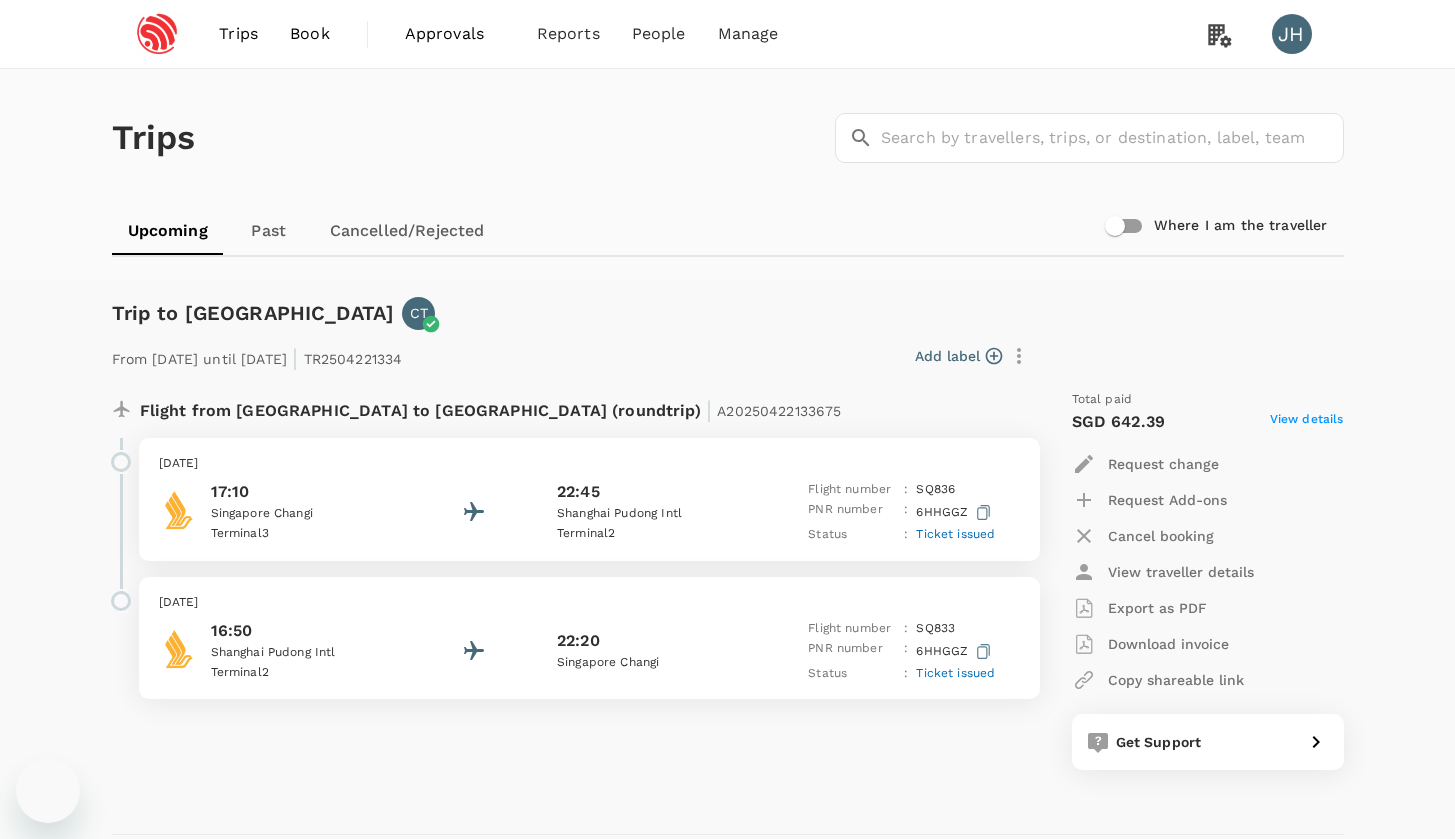 scroll, scrollTop: 0, scrollLeft: 0, axis: both 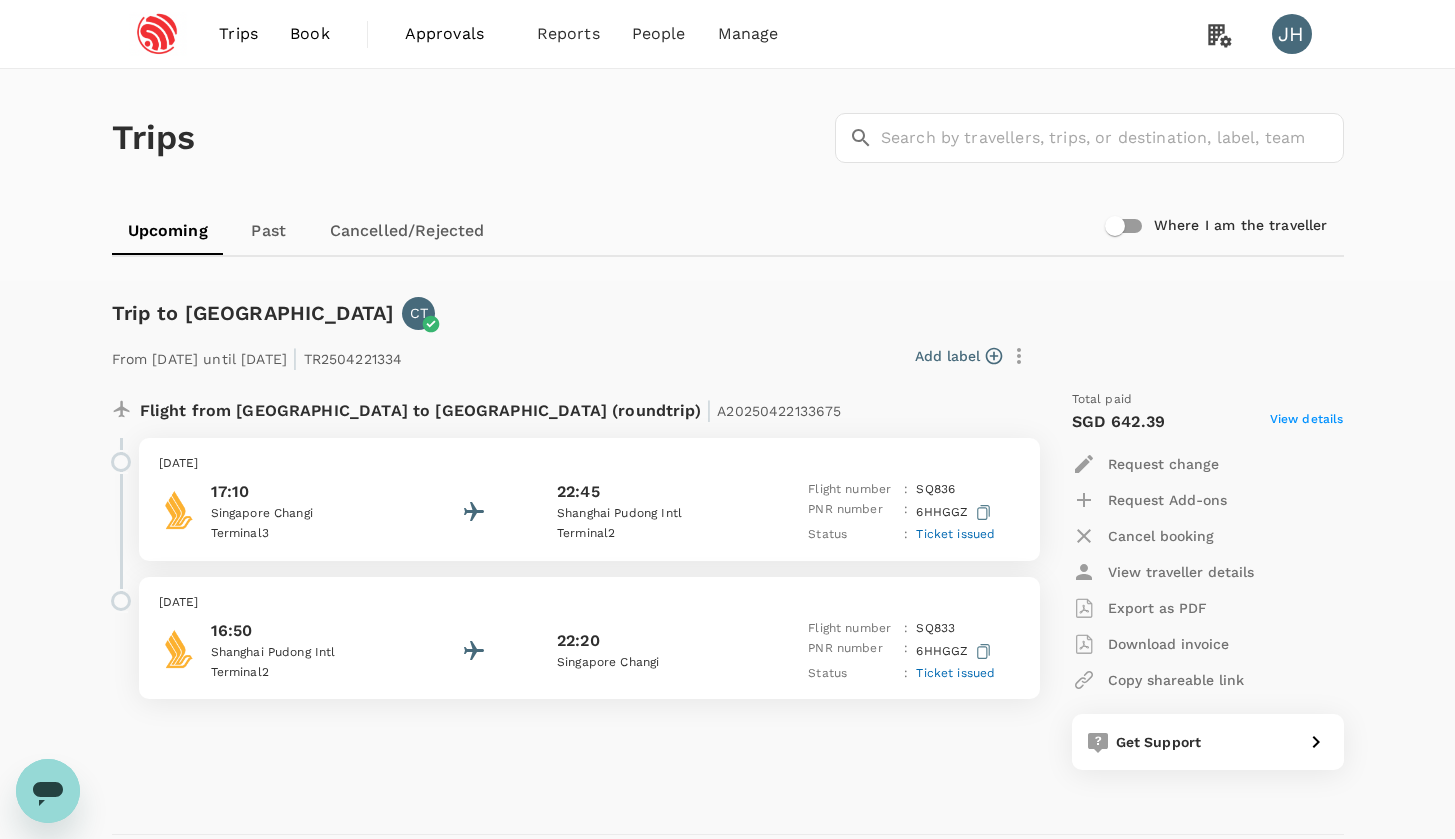 click on "Book" at bounding box center [310, 34] 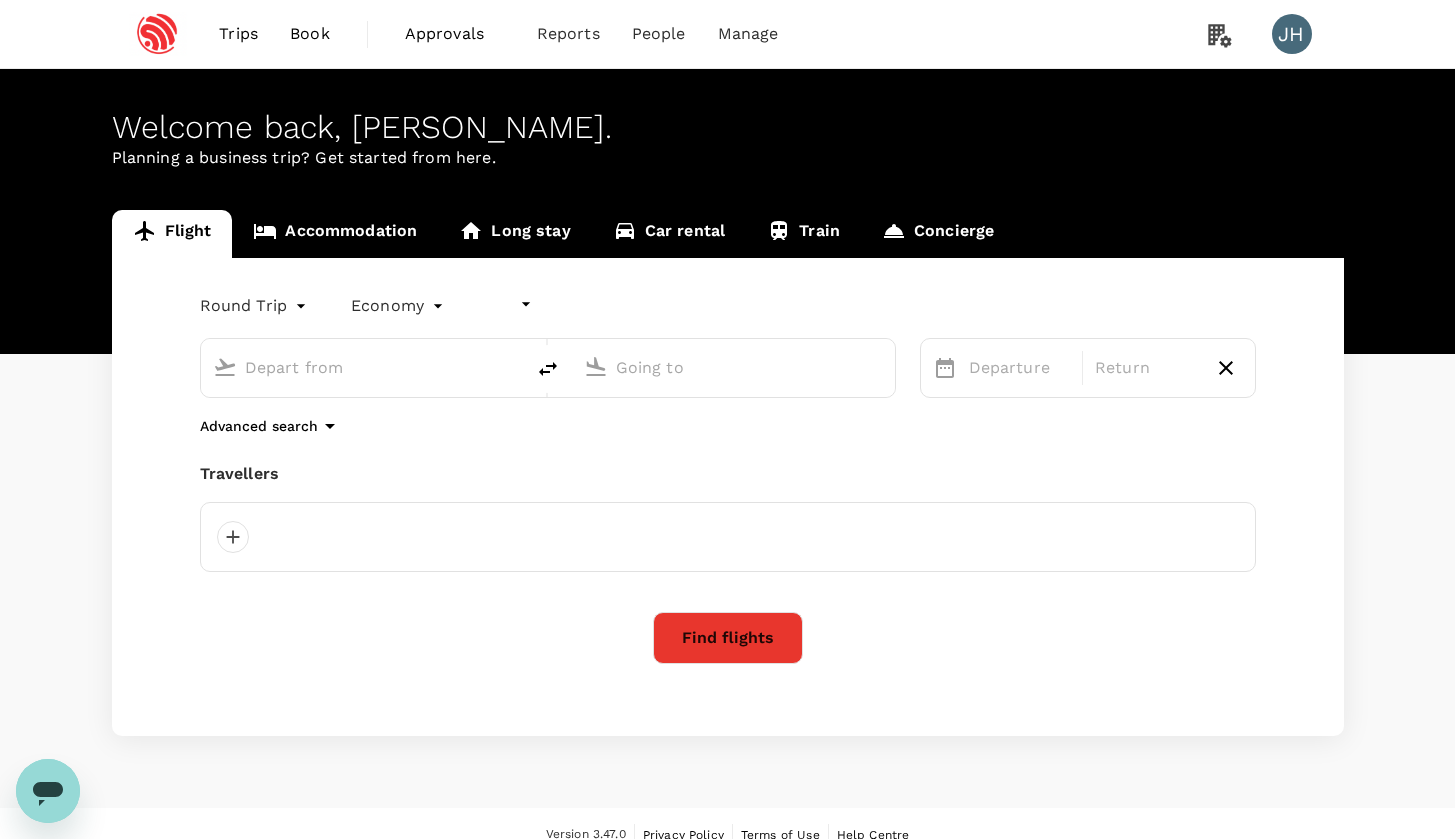 type on "undefined, undefined (any)" 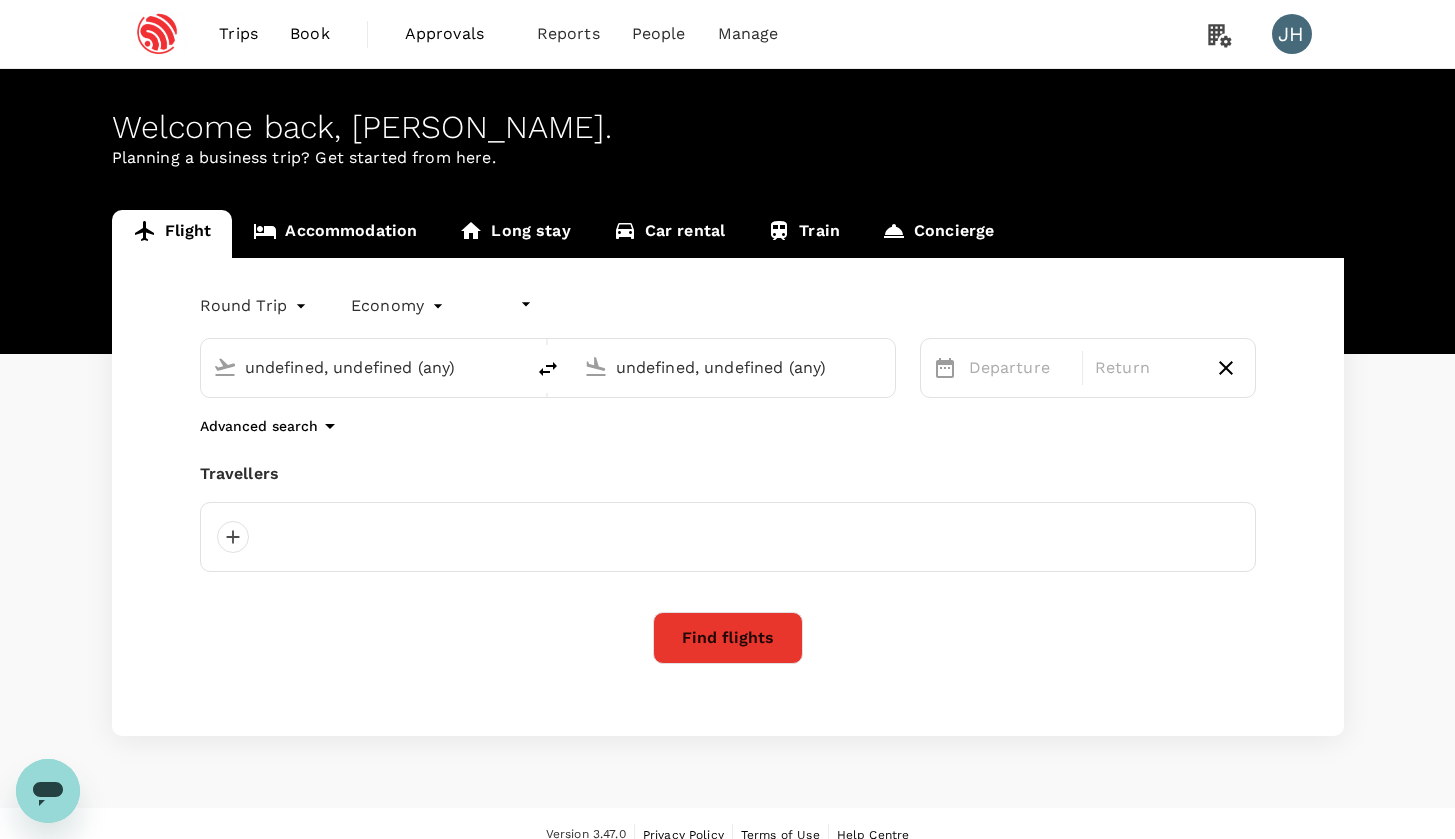 type 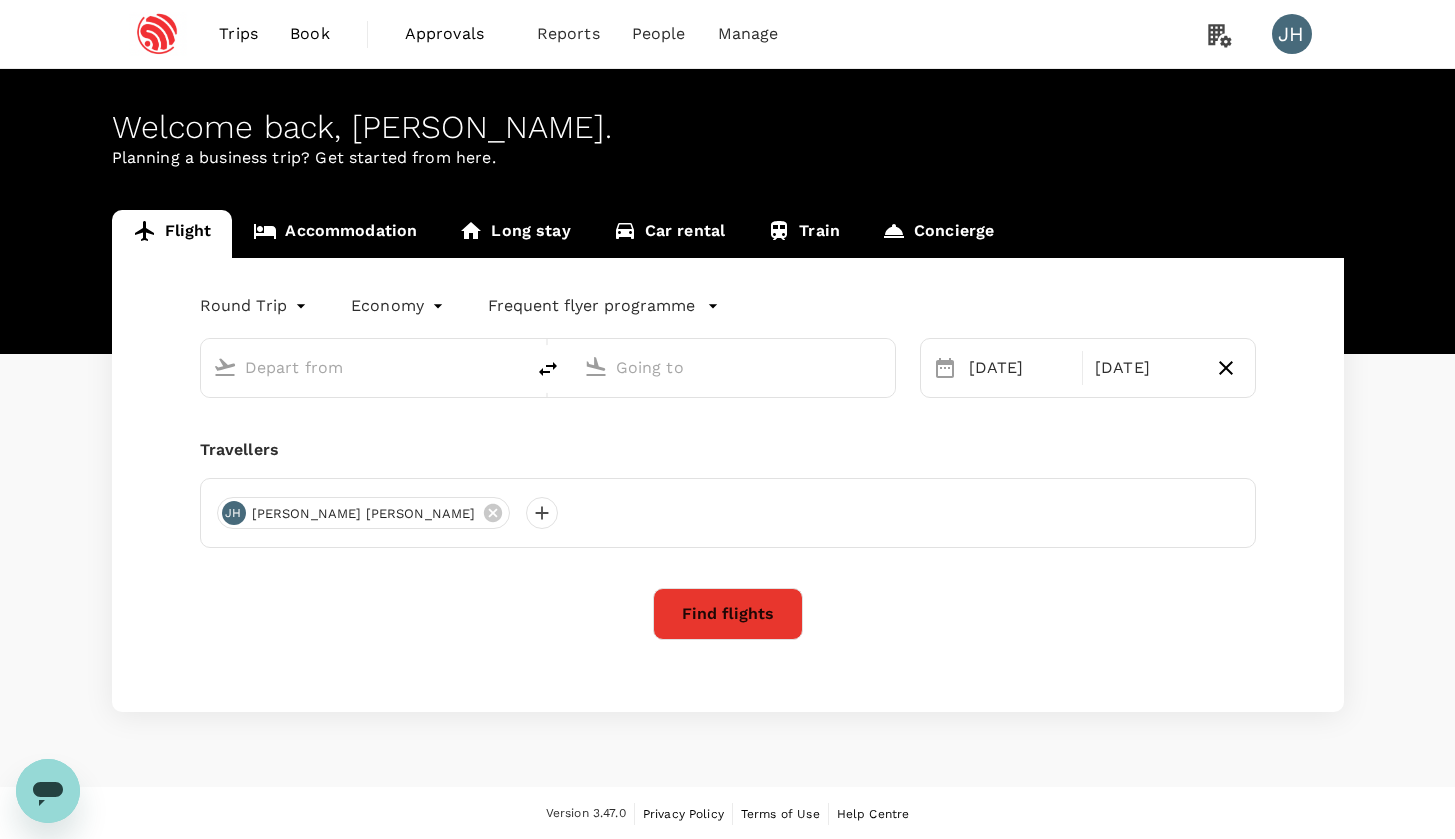 drag, startPoint x: 325, startPoint y: 372, endPoint x: 354, endPoint y: 371, distance: 29.017237 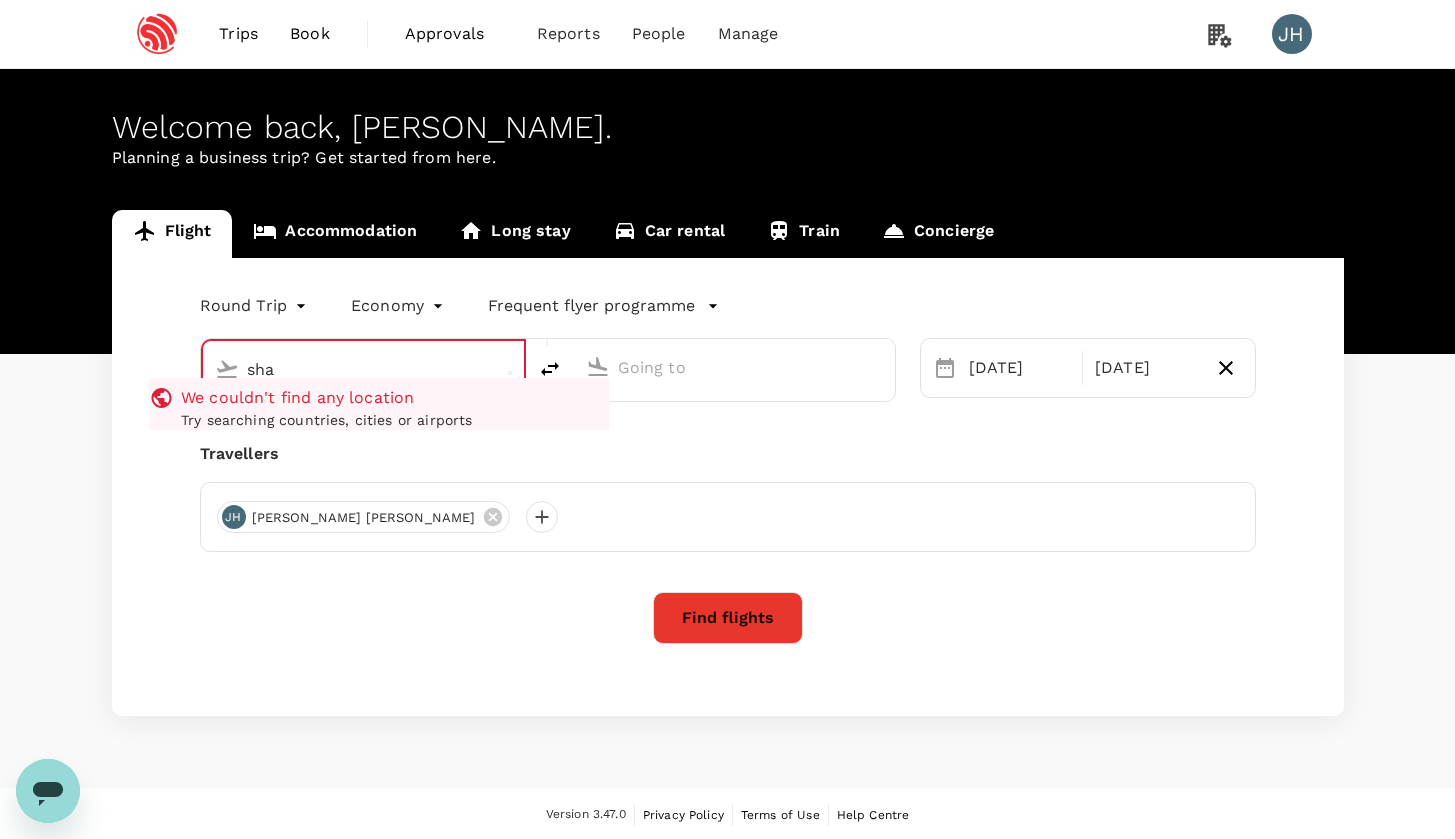 type on "Singapore Changi (SIN)" 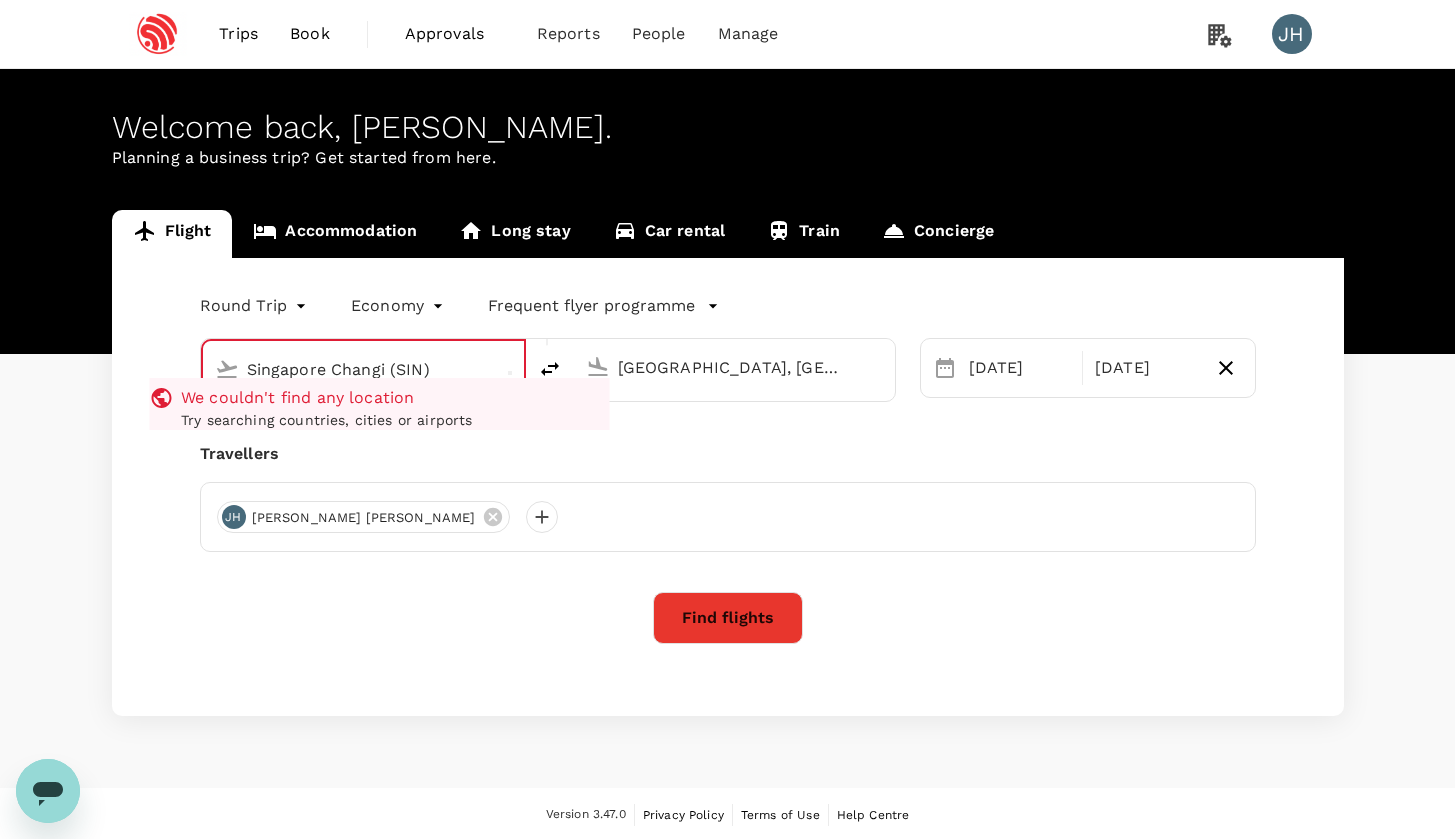type on "Singapore Changi (SIN)n" 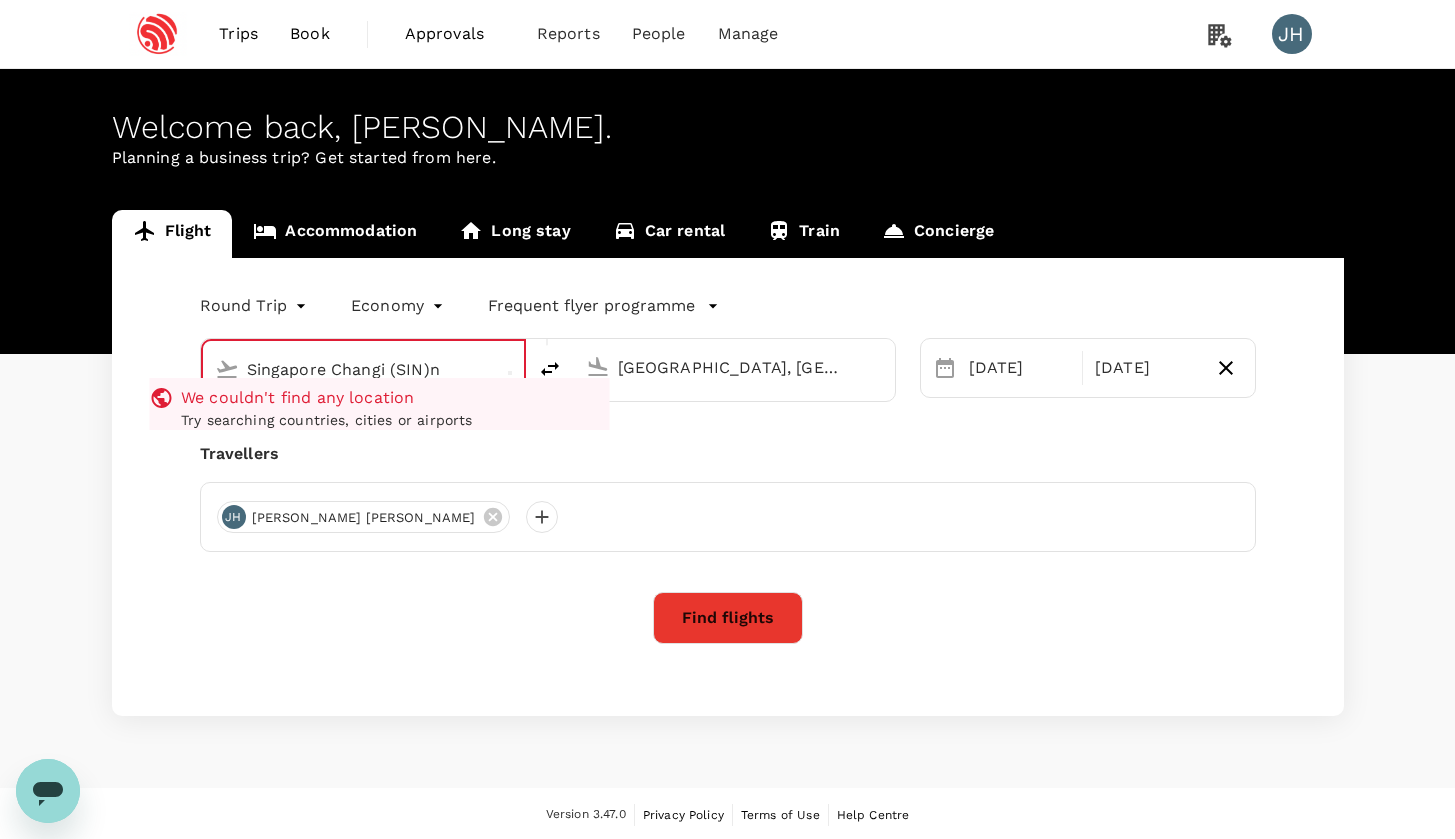 type 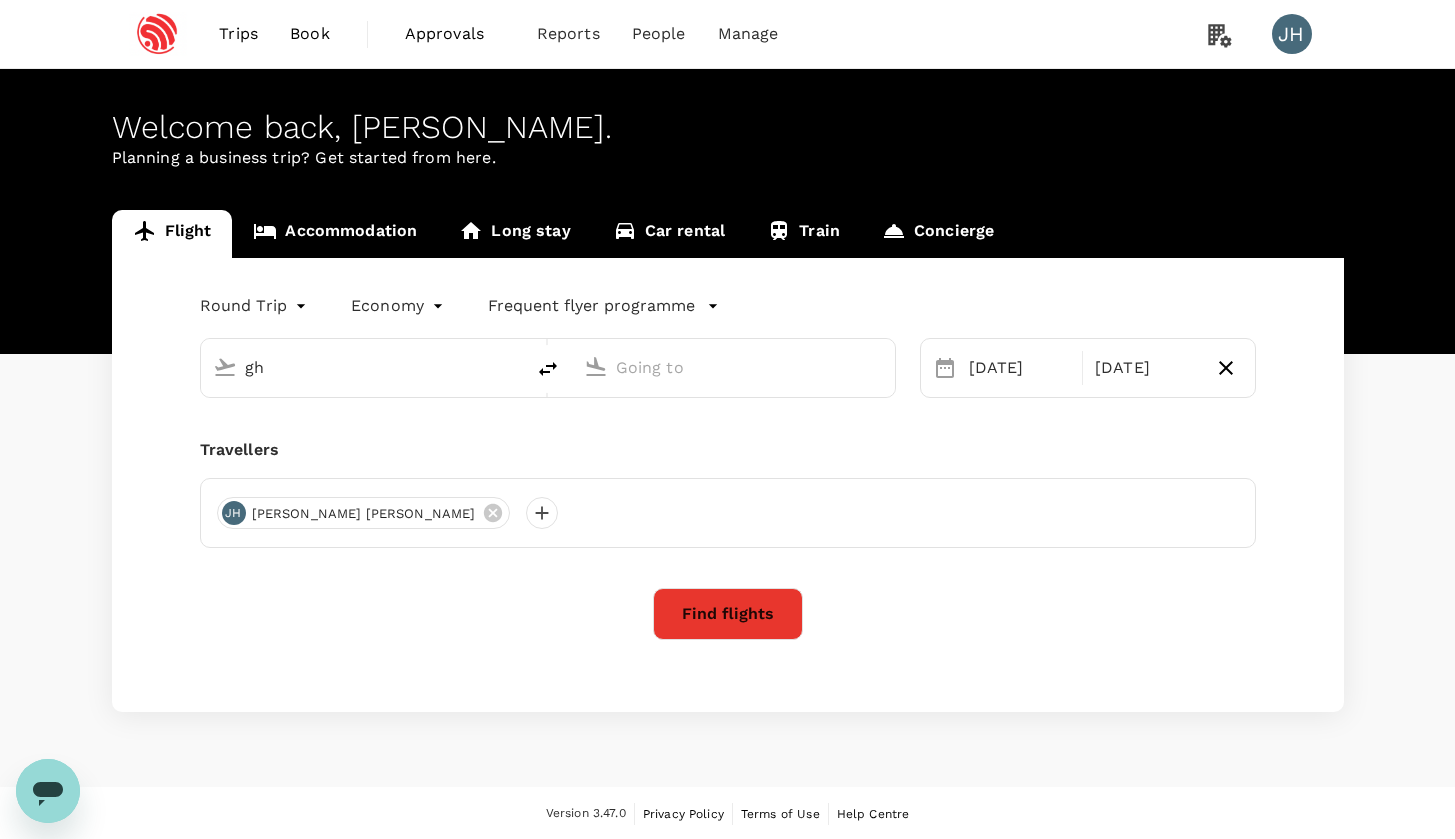 type on "Singapore Changi (SIN)" 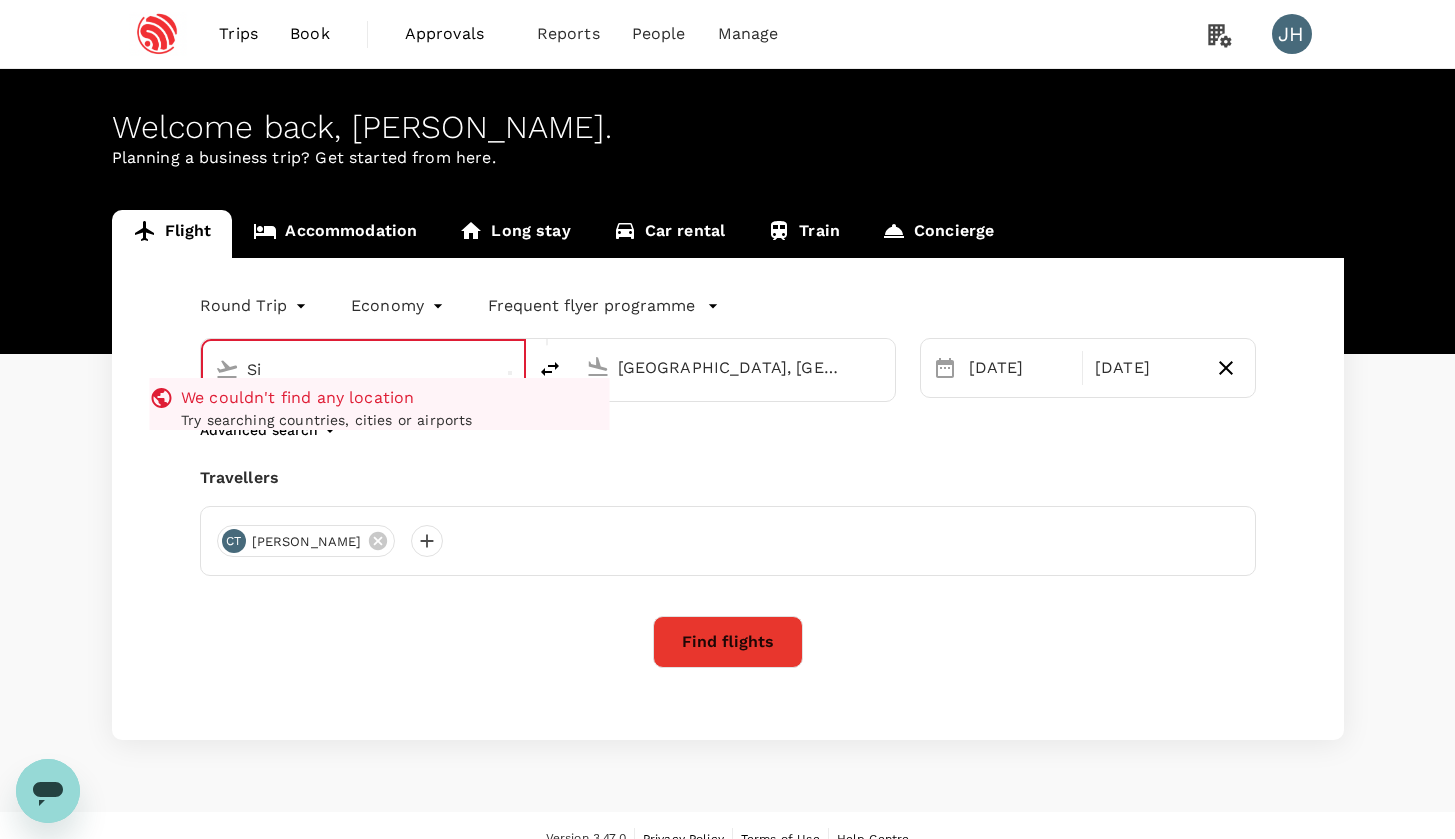 type on "S" 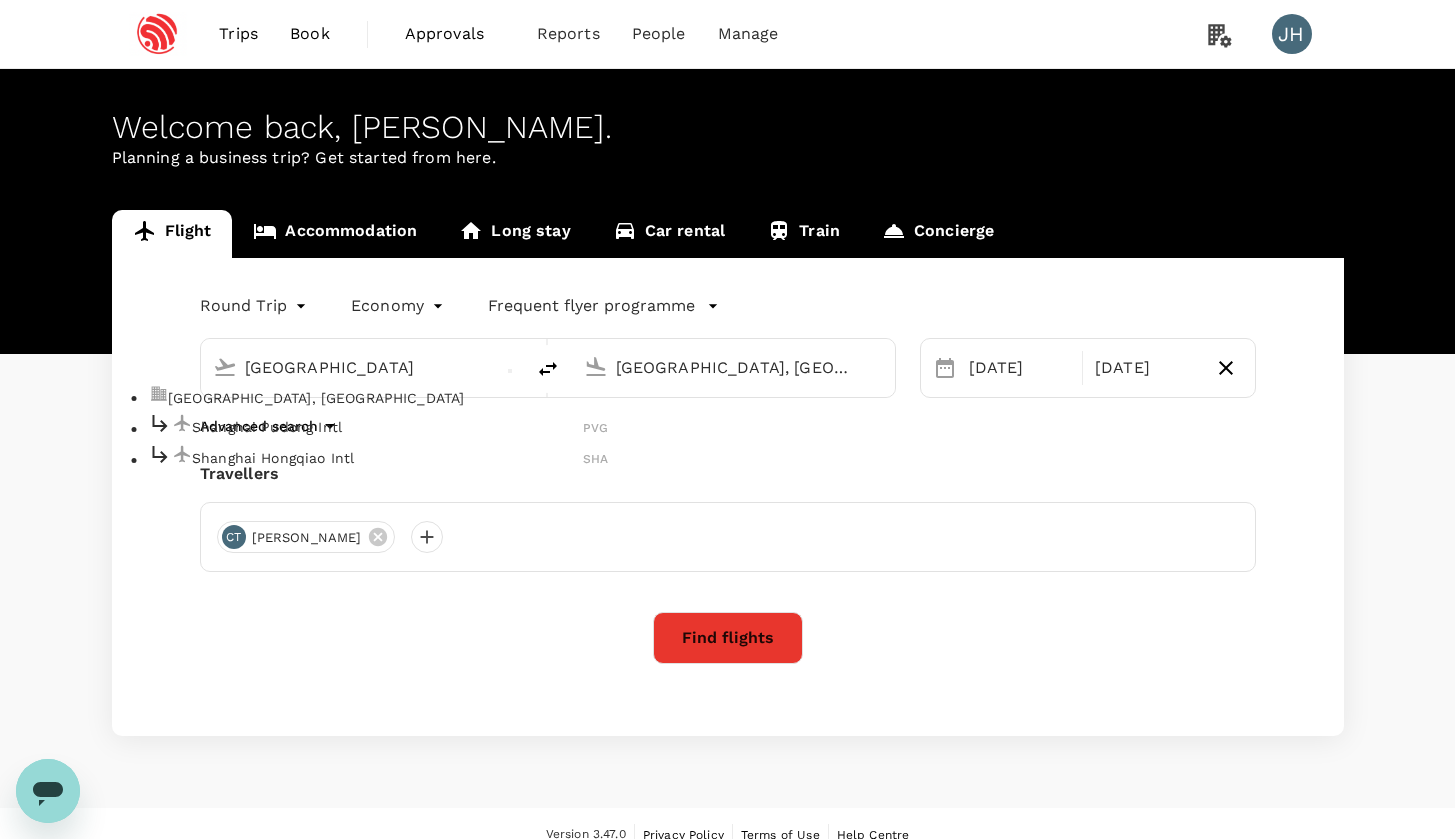 click on "[GEOGRAPHIC_DATA], [GEOGRAPHIC_DATA]" at bounding box center [388, 398] 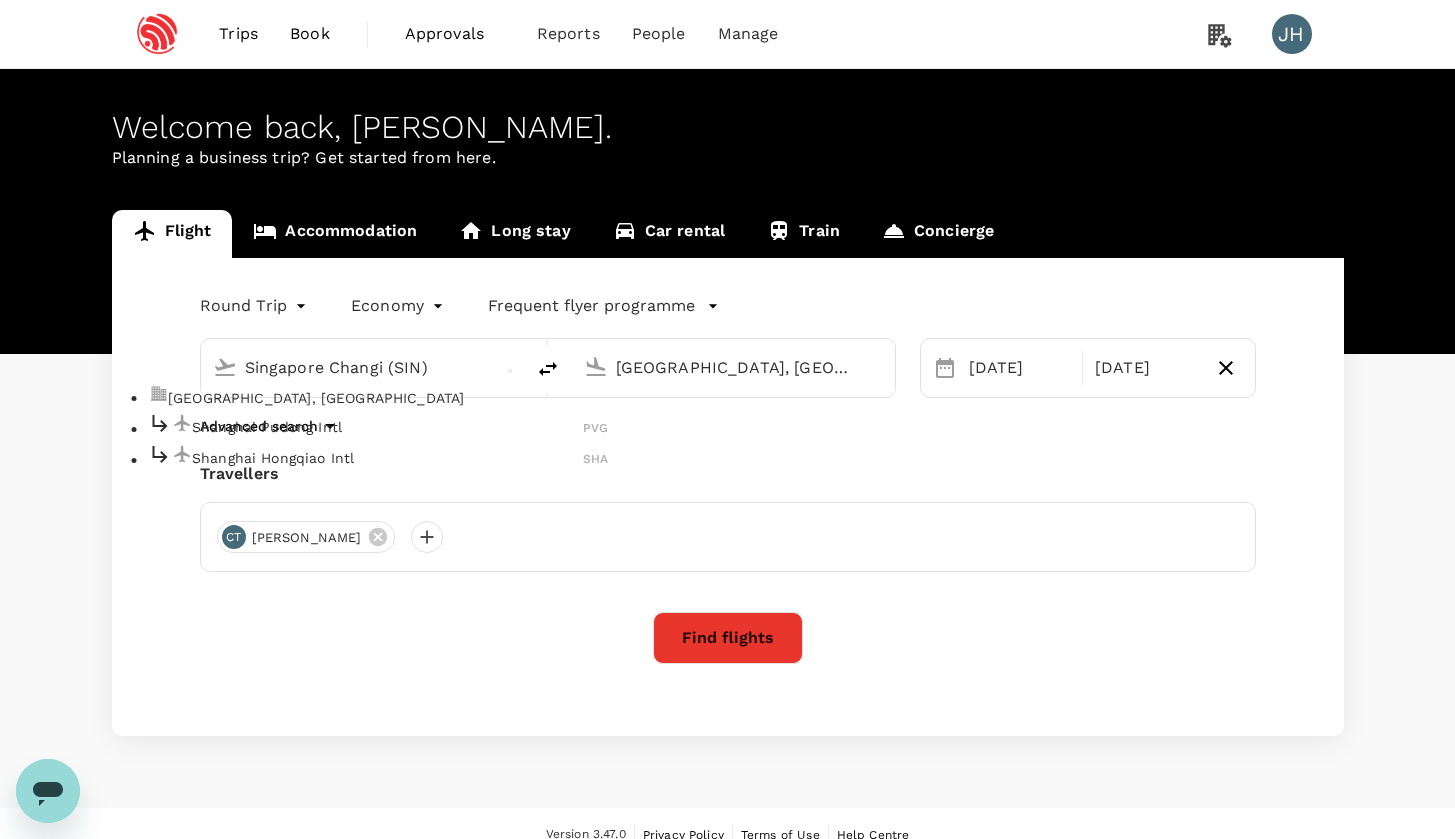 type on "[GEOGRAPHIC_DATA], [GEOGRAPHIC_DATA] (any)" 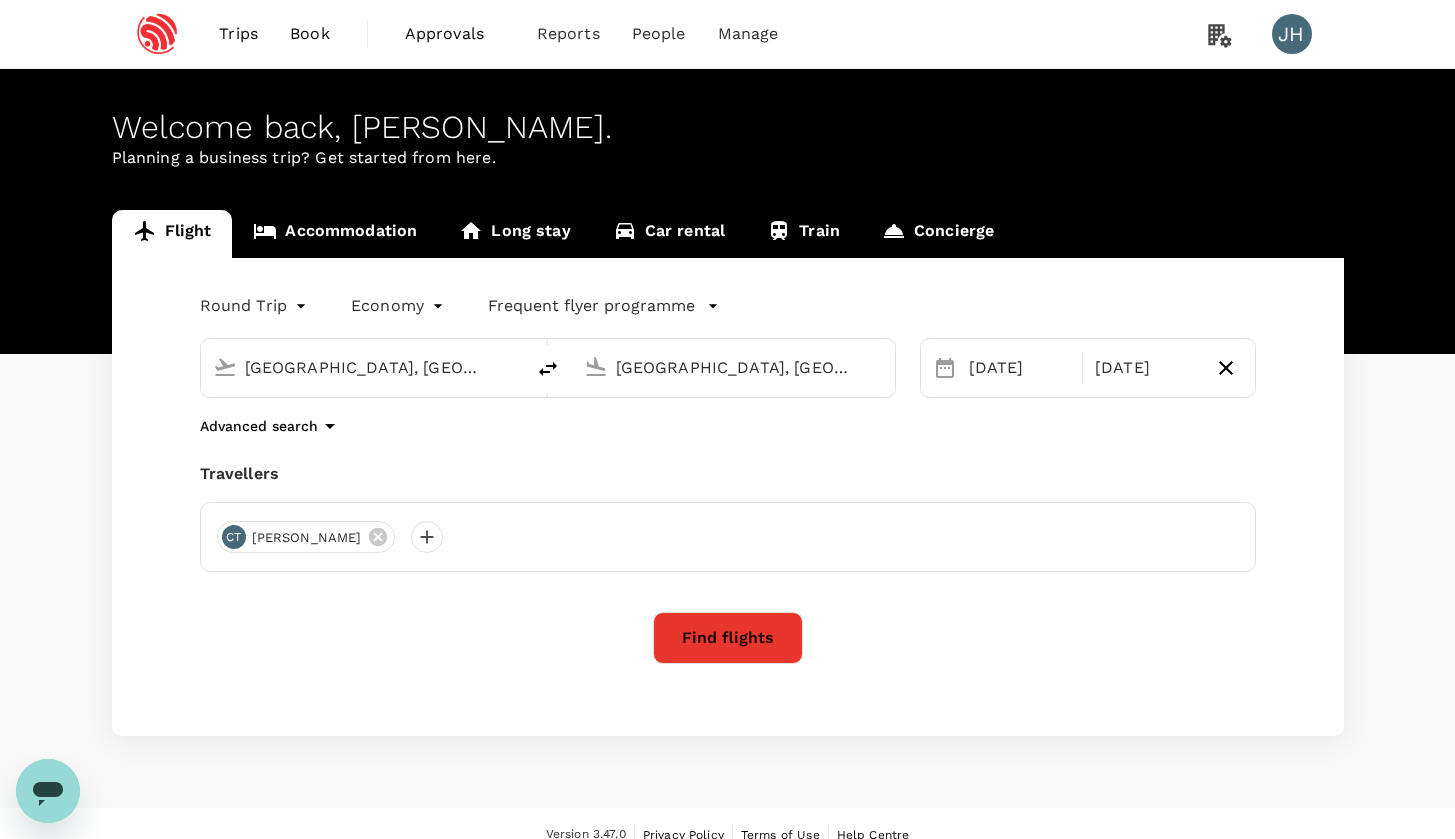 drag, startPoint x: 777, startPoint y: 372, endPoint x: 560, endPoint y: 371, distance: 217.0023 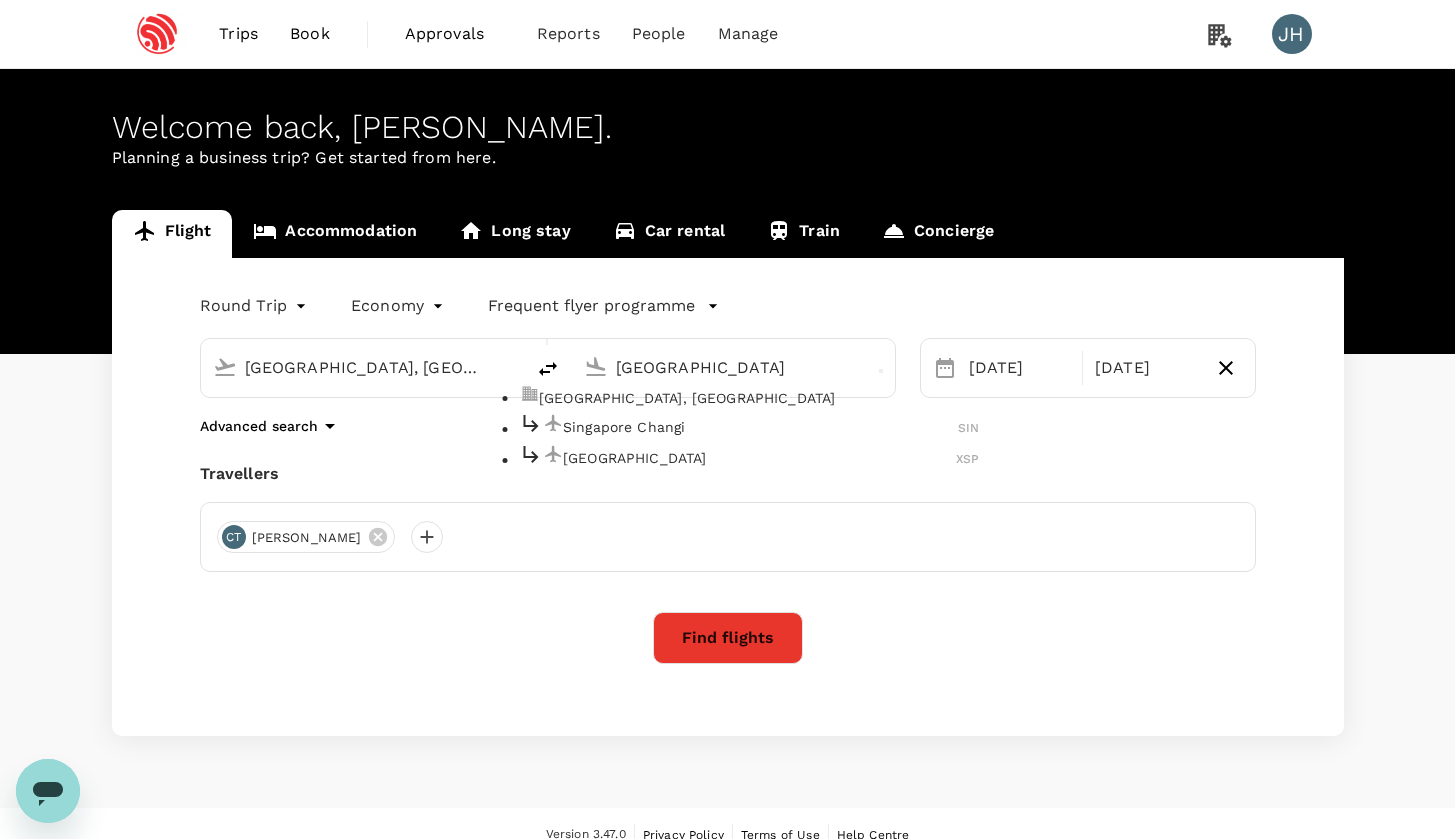 click on "Singapore Changi SIN" at bounding box center [749, 426] 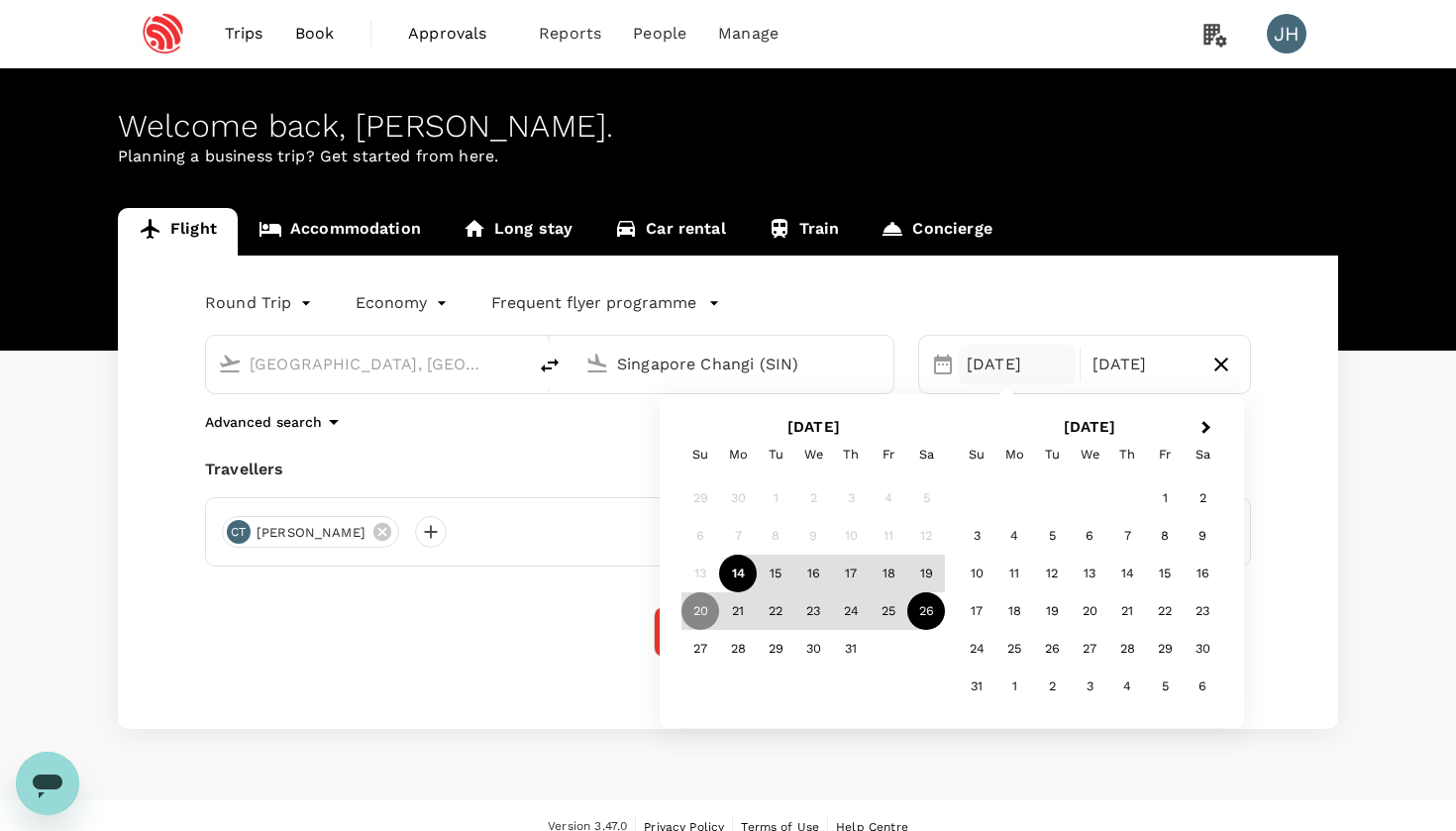 click on "Trips Book Approvals 0 Reports People Manage JH Welcome back , [PERSON_NAME] . Planning a business trip? Get started from here. Flight Accommodation Long stay Car rental Train Concierge Round Trip roundtrip Economy economy Frequent flyer programme [GEOGRAPHIC_DATA], [GEOGRAPHIC_DATA] (any) [GEOGRAPHIC_DATA] Changi (SIN) [DATE] Next Month [DATE] Su Mo Tu We Th Fr Sa 29 30 1 2 3 4 5 6 7 8 9 10 11 12 13 14 15 16 17 18 19 20 21 22 23 24 25 26 27 28 29 30 [DATE] Mo Tu We Th Fr Sa 1 2 3 4 5 6 7 8 9 10 11 12 13 14 15 16 17 18 19 20 21 22 23 24 25 26 27 28 29 30 31 1 2 3 4 5 6 [DATE] Advanced search Travellers   CT [PERSON_NAME] Thia Find flights Version 3.47.0 Privacy Policy Terms of Use Help Centre Frequent flyer programme Singapore Airlines PPS Club/ KrisFlyer Add new" at bounding box center (728, 427) 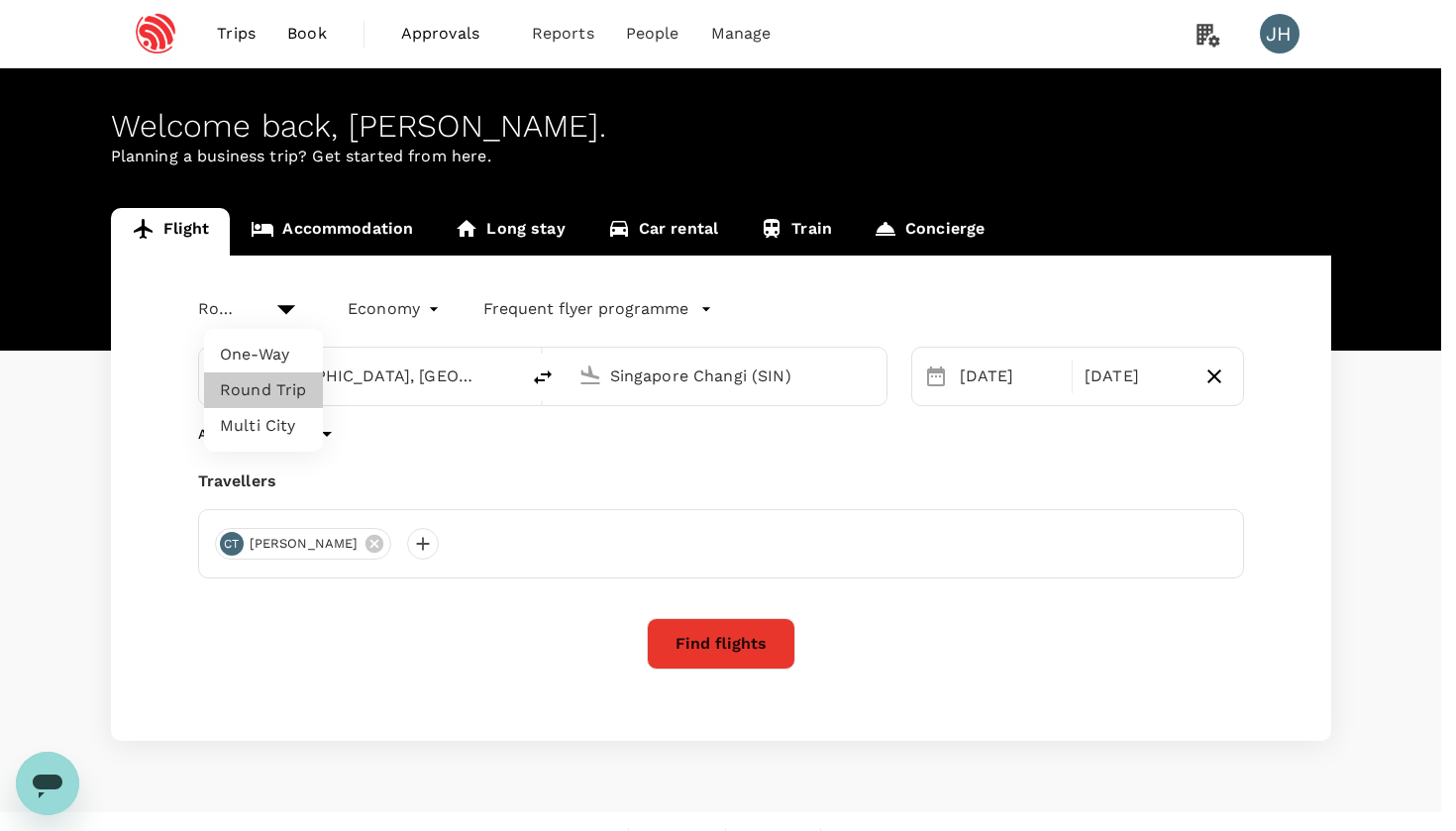 click on "One-Way" at bounding box center (263, 355) 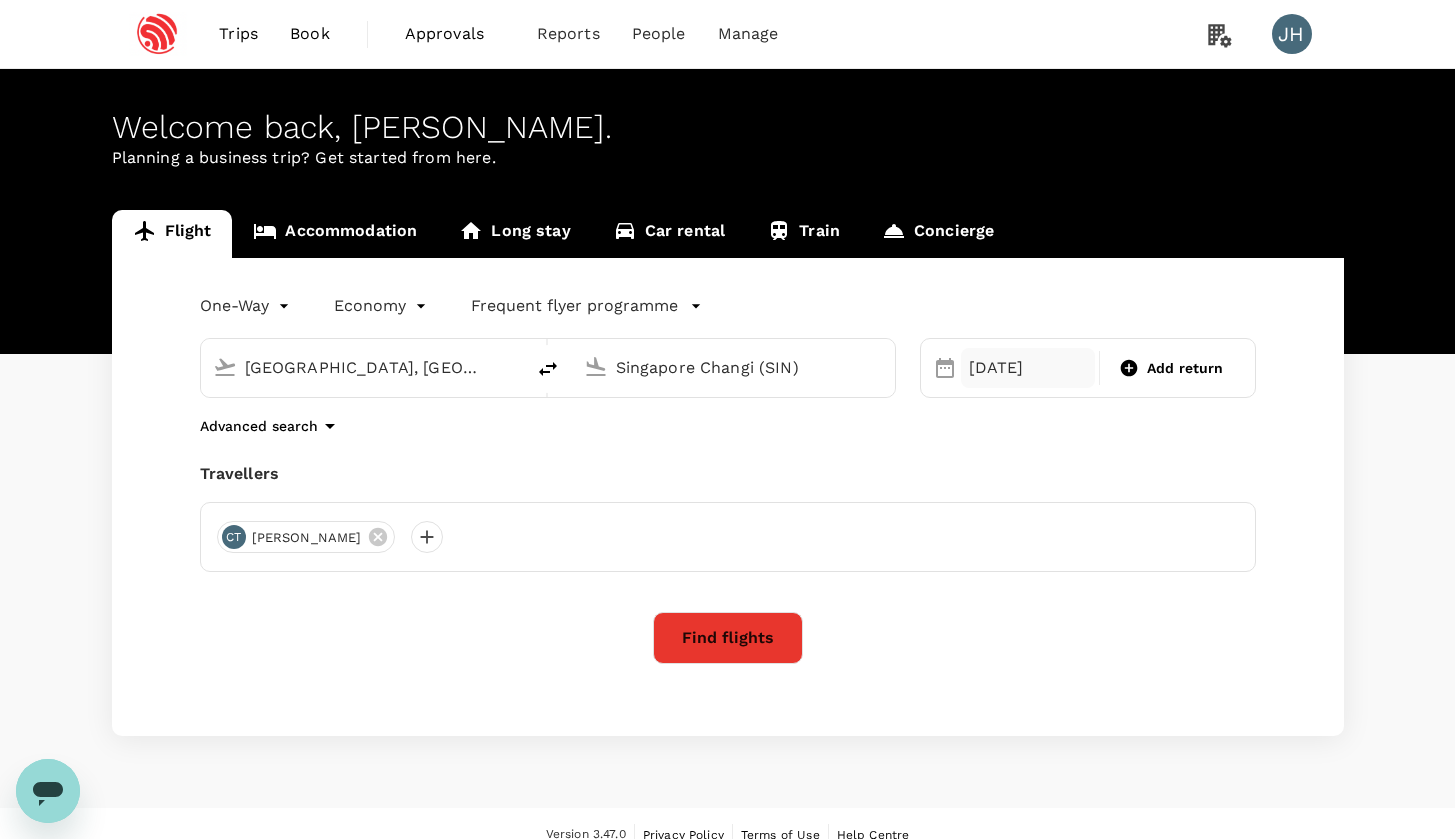 click on "[DATE]" at bounding box center [1028, 368] 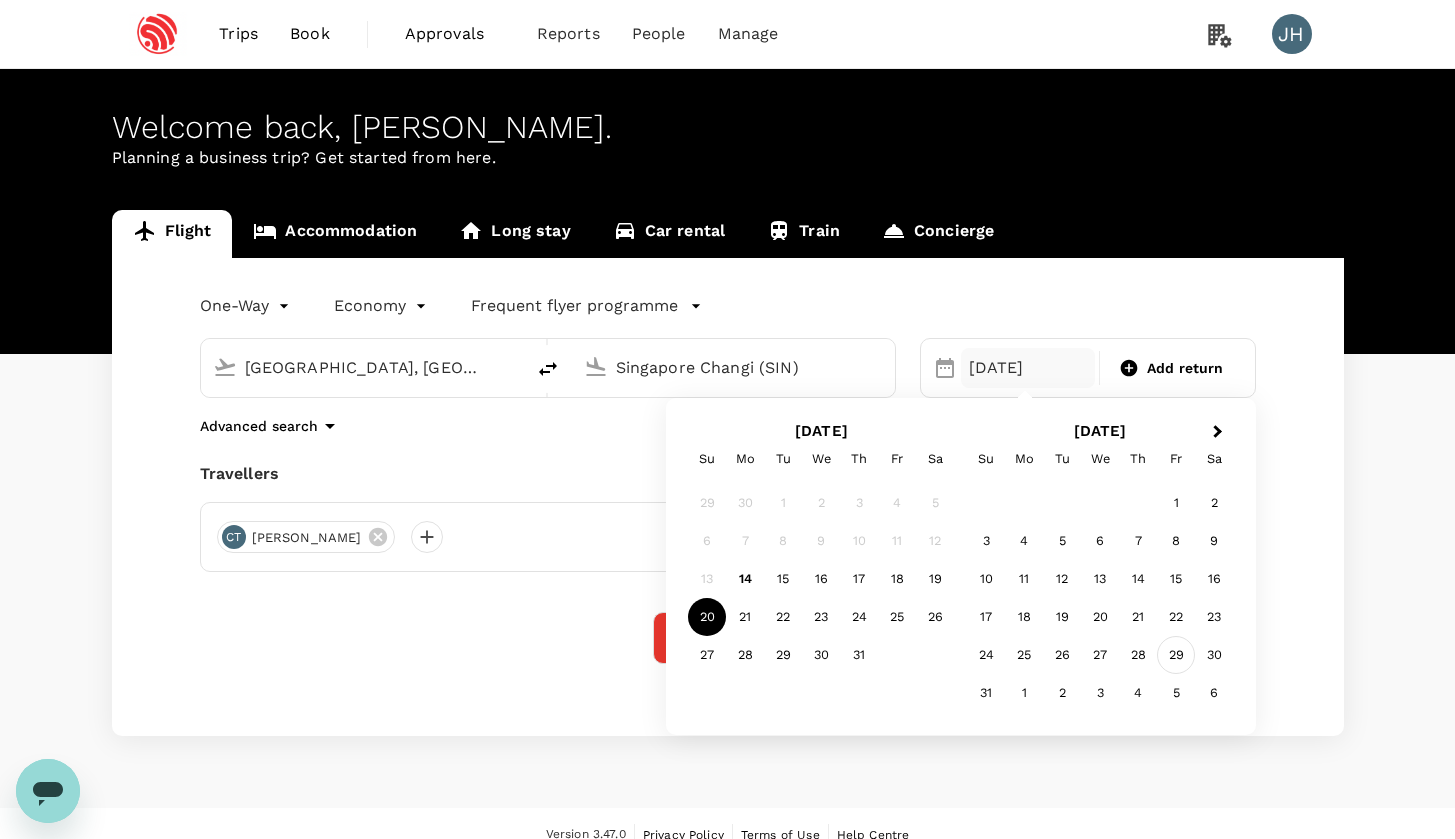 click on "29" at bounding box center [1176, 655] 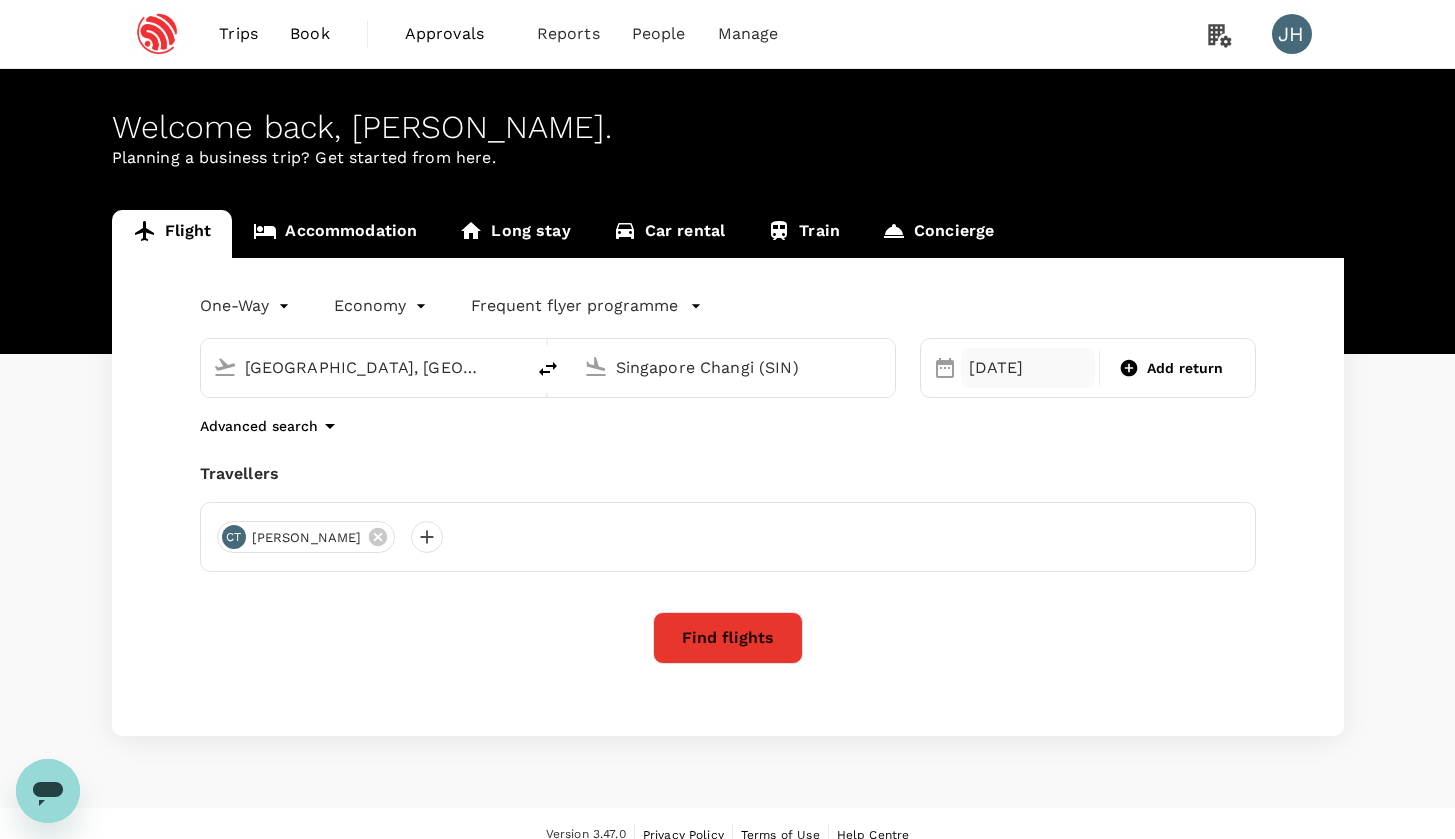 click on "[DATE]" at bounding box center [1028, 368] 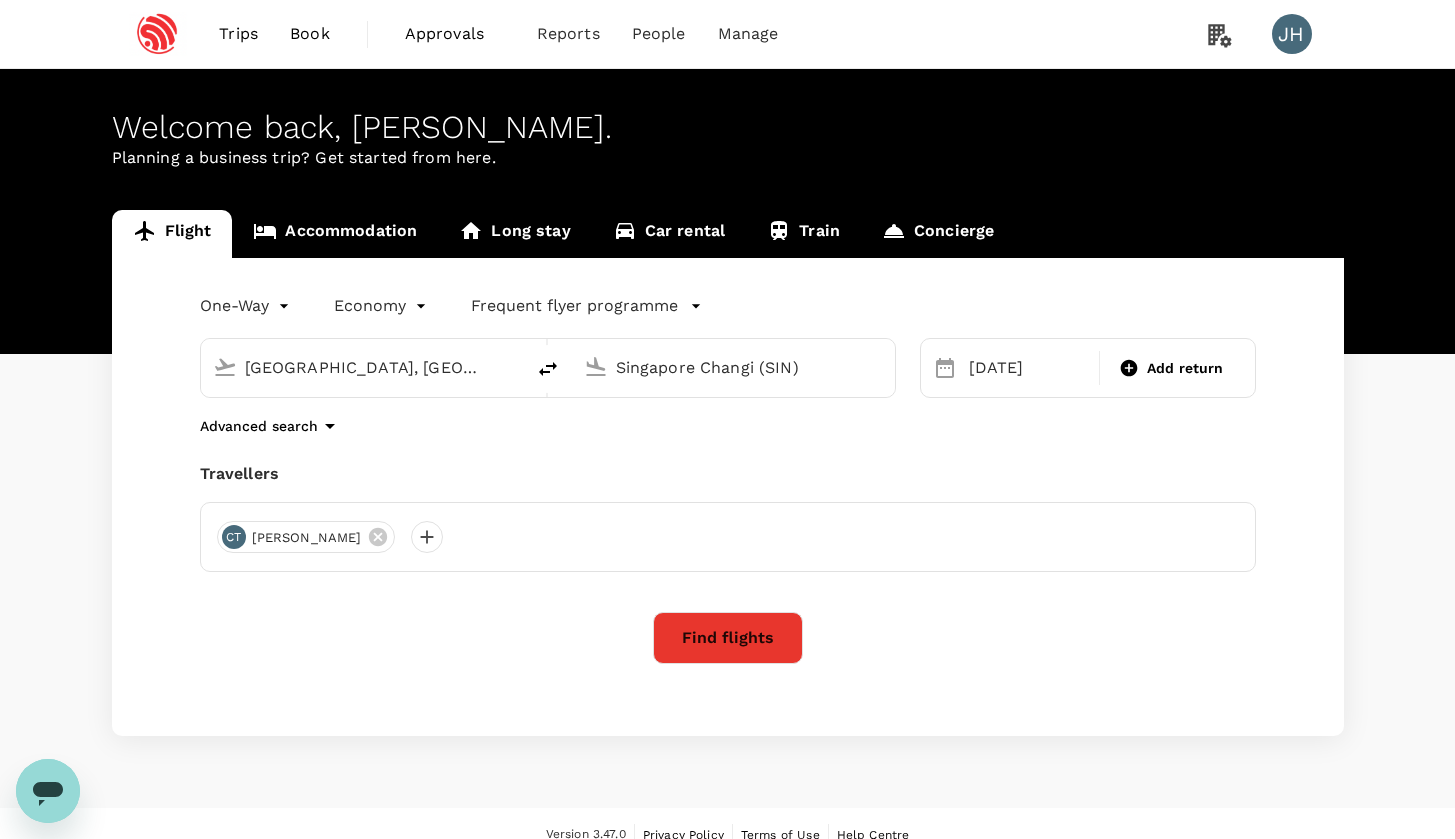 click on "One-Way oneway Economy economy Frequent flyer programme [GEOGRAPHIC_DATA], [GEOGRAPHIC_DATA] (any) [GEOGRAPHIC_DATA] Changi (SIN) Selected date: [DATE] [DATE] Add return Advanced search Travellers   CT [PERSON_NAME] Thia Find flights" at bounding box center [728, 497] 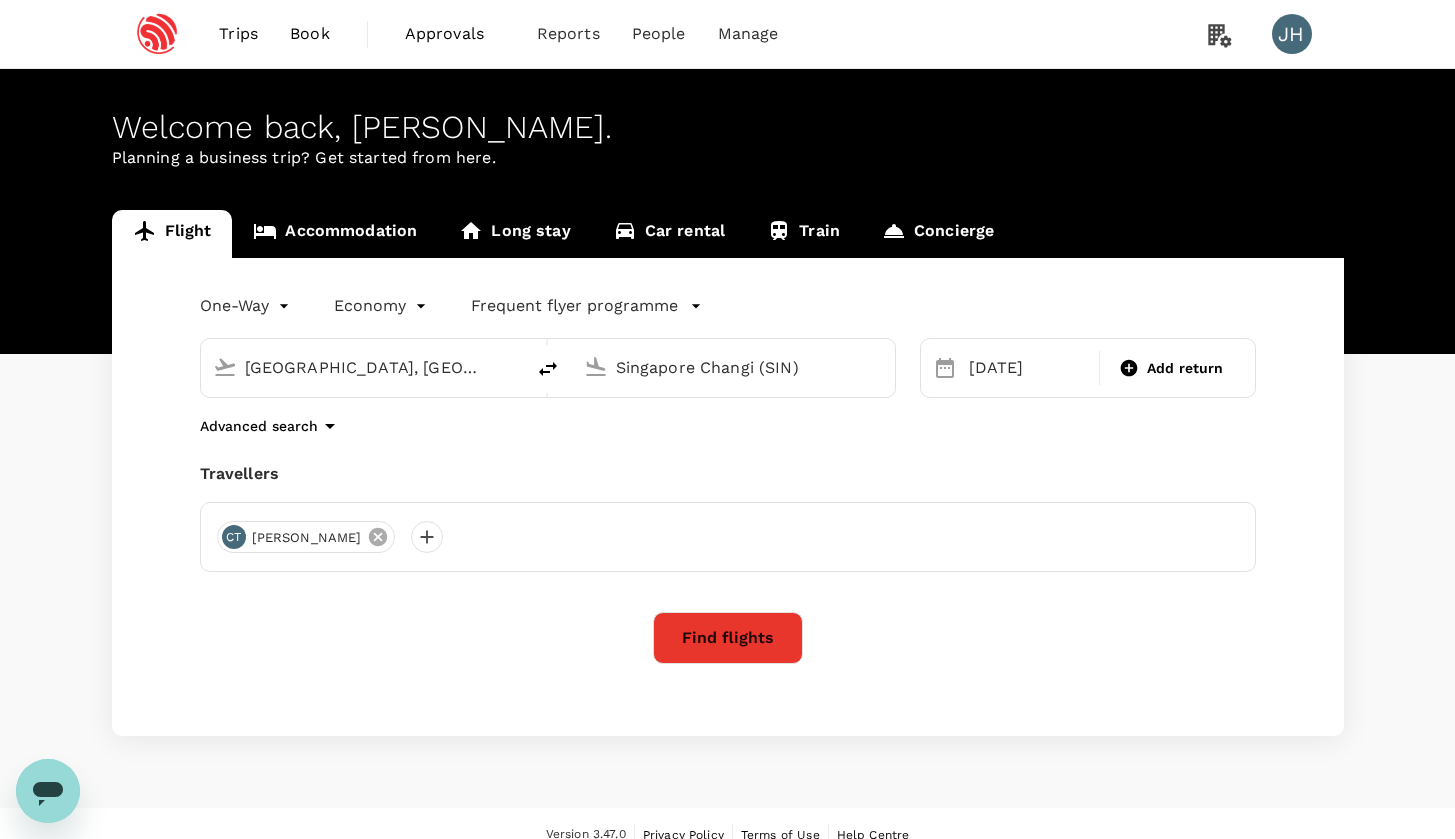 click 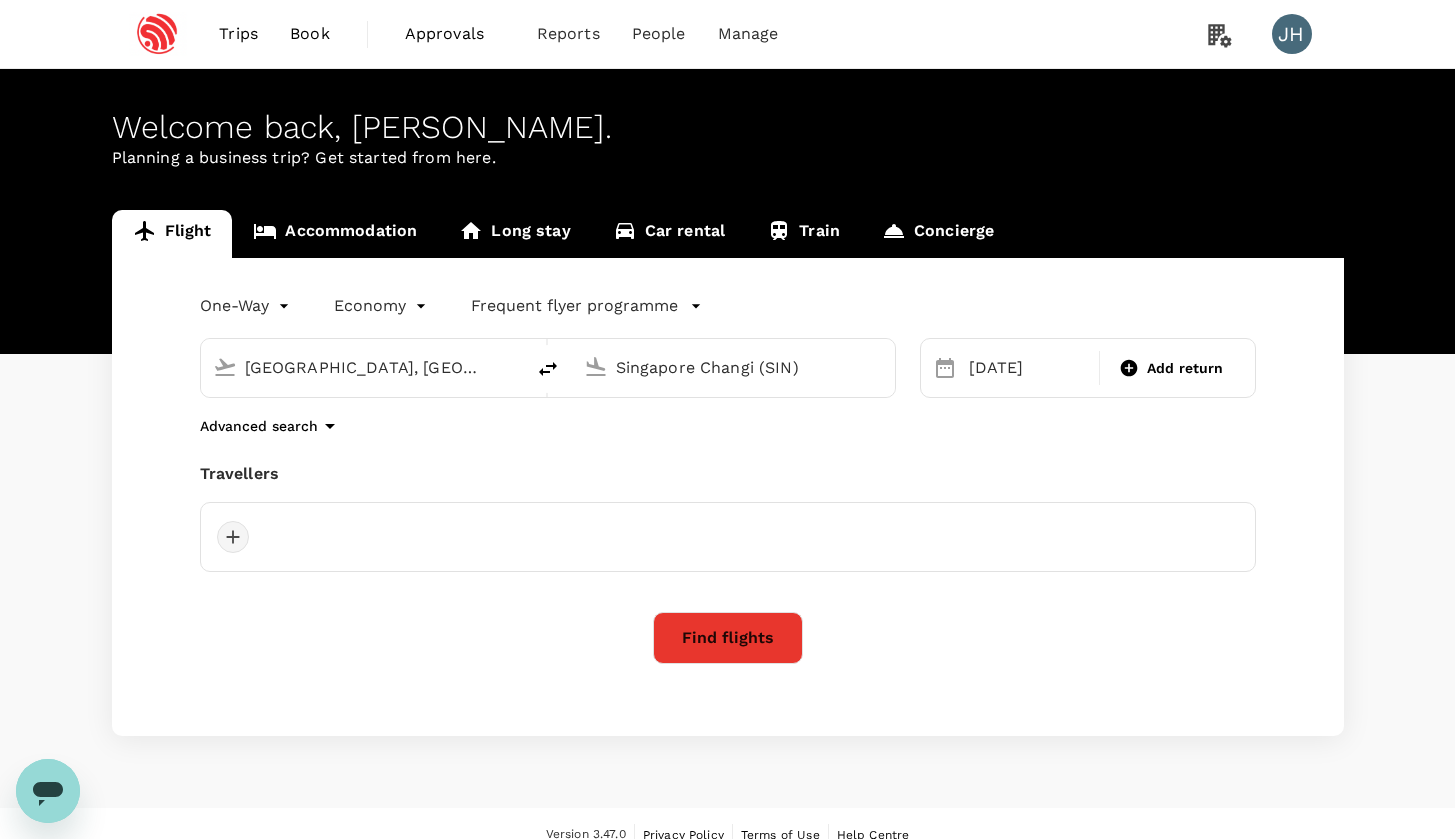 click at bounding box center [233, 537] 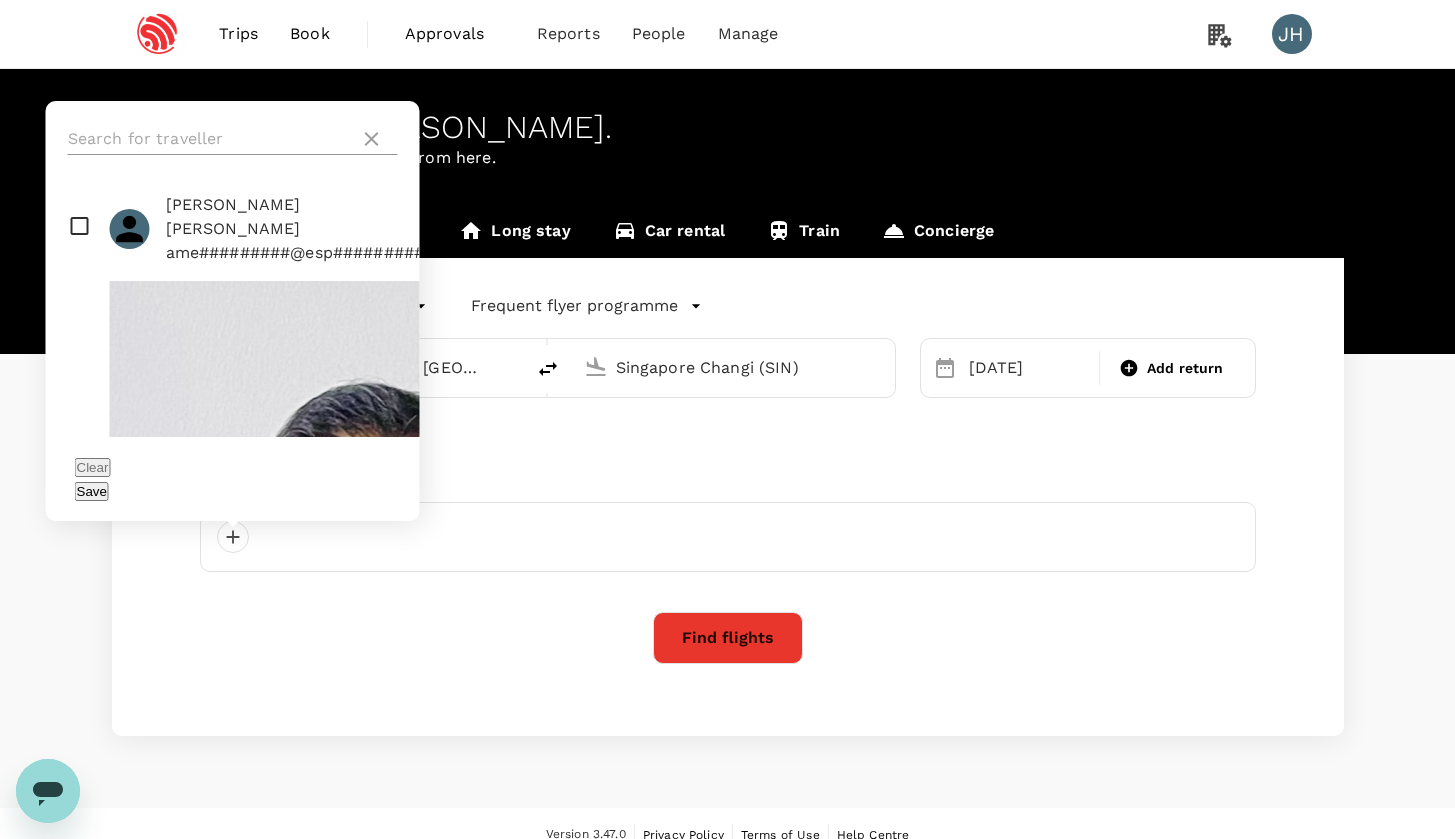 click at bounding box center [210, 139] 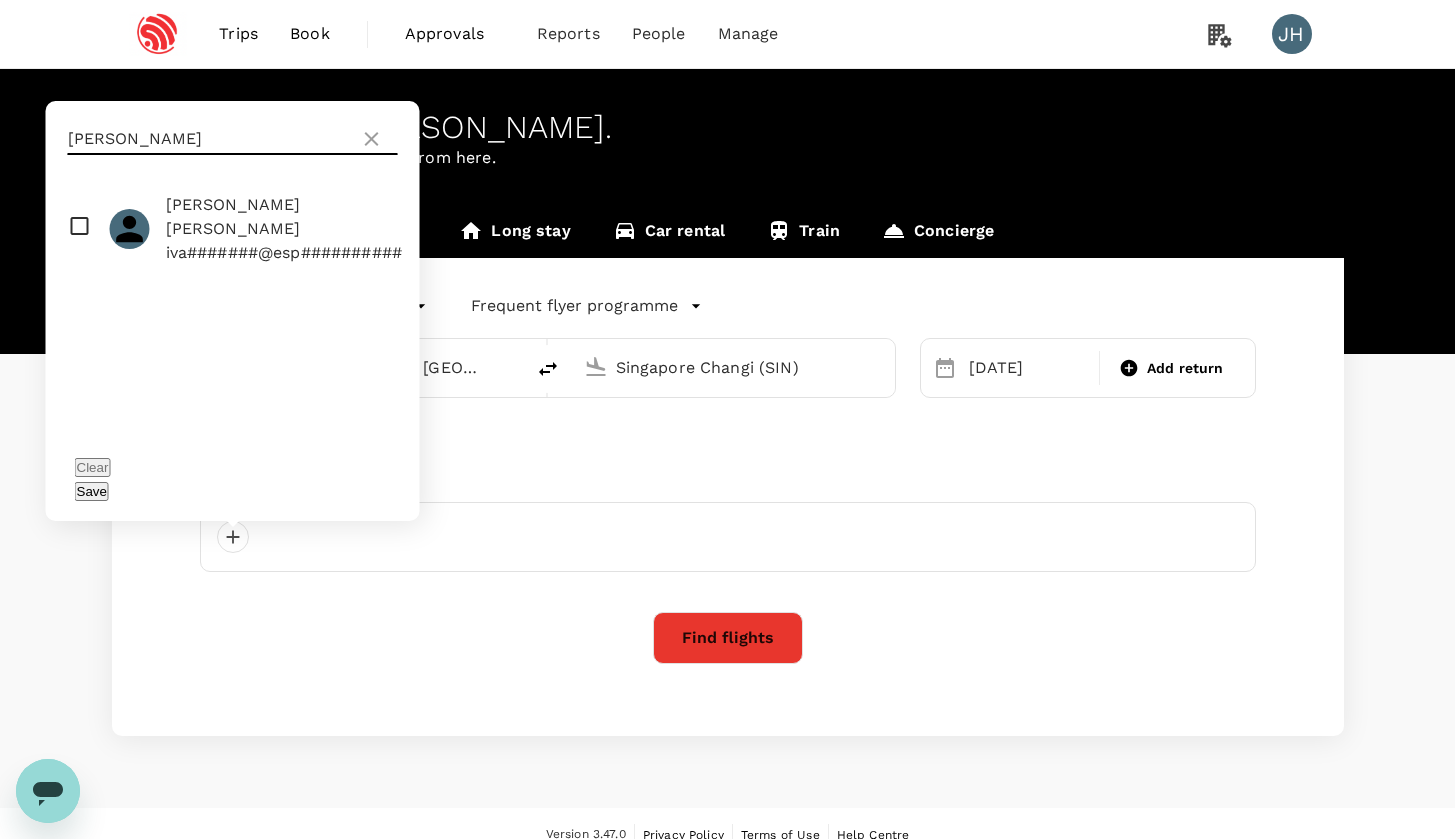 type on "[PERSON_NAME]" 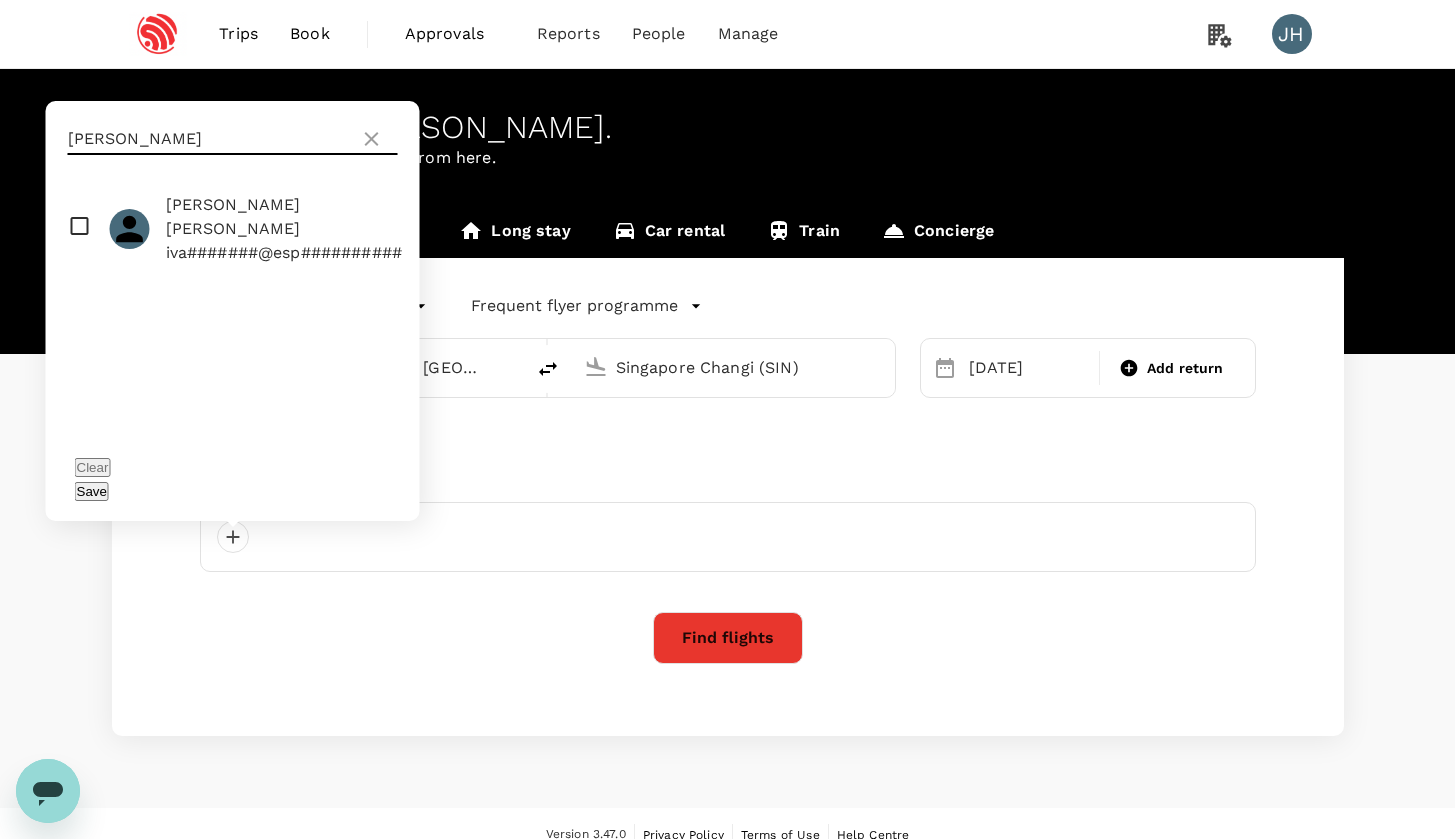 drag, startPoint x: 242, startPoint y: 153, endPoint x: 74, endPoint y: 249, distance: 193.49419 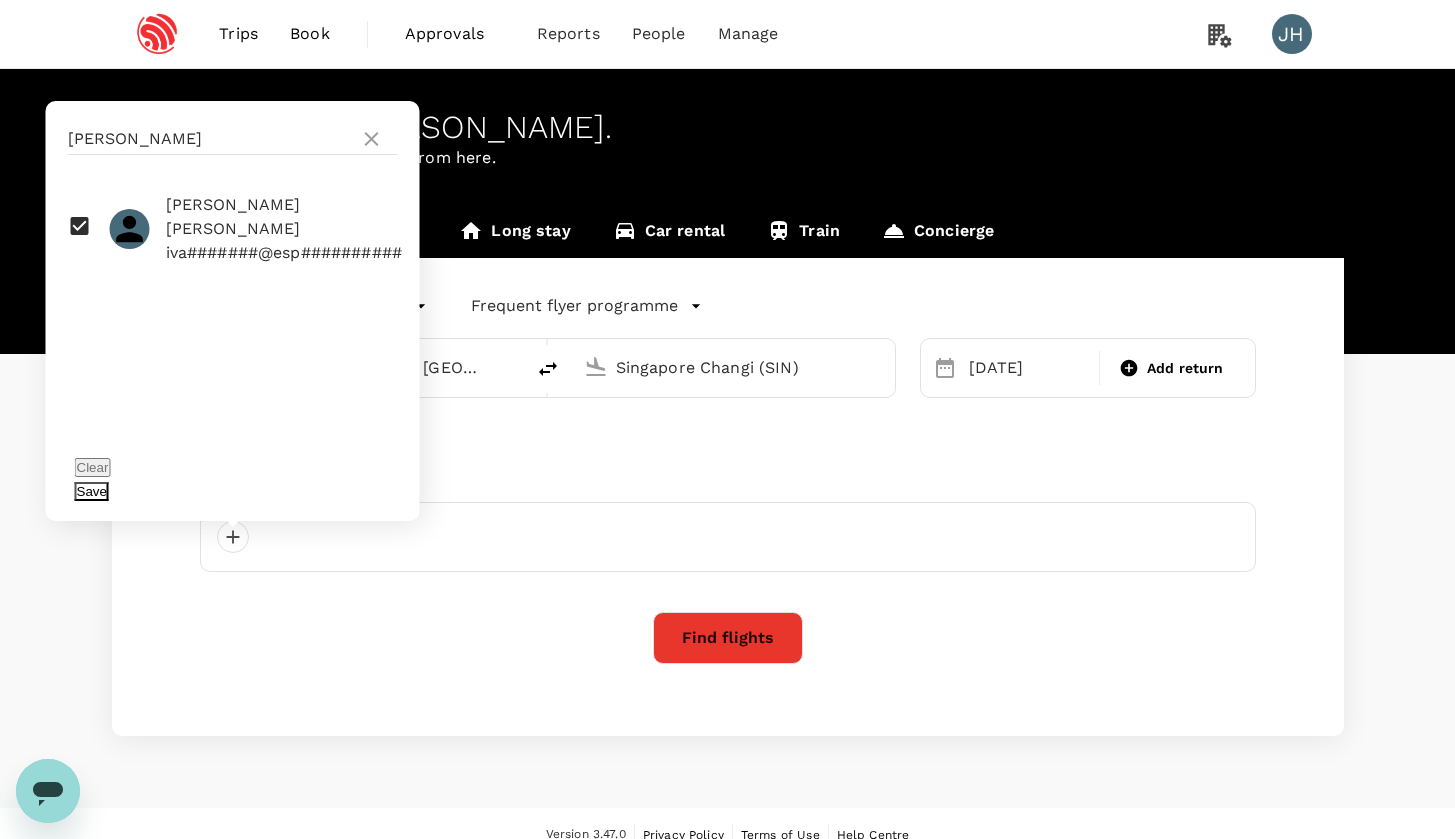 click on "Save" at bounding box center [92, 491] 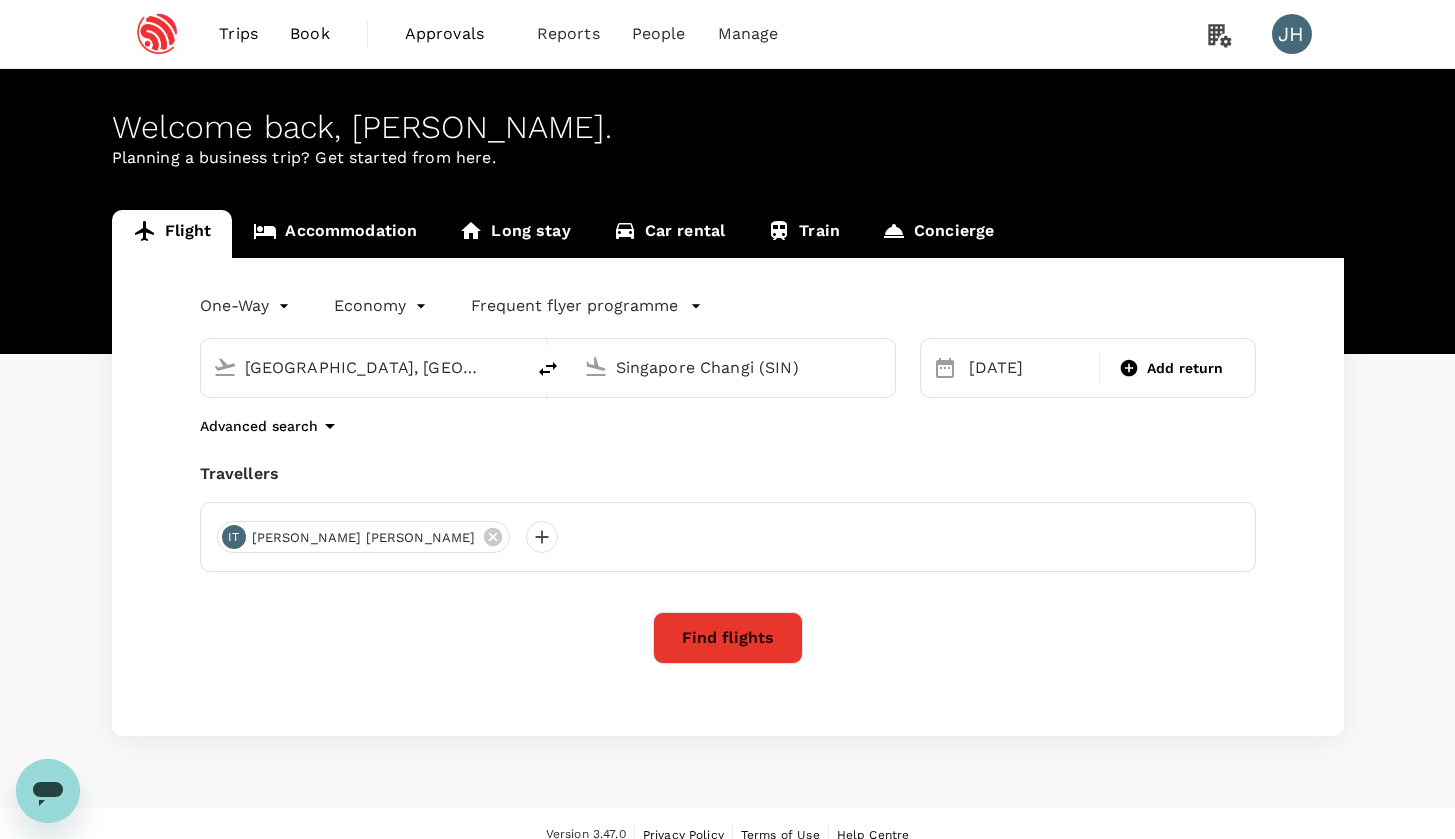 click on "Find flights" at bounding box center (728, 638) 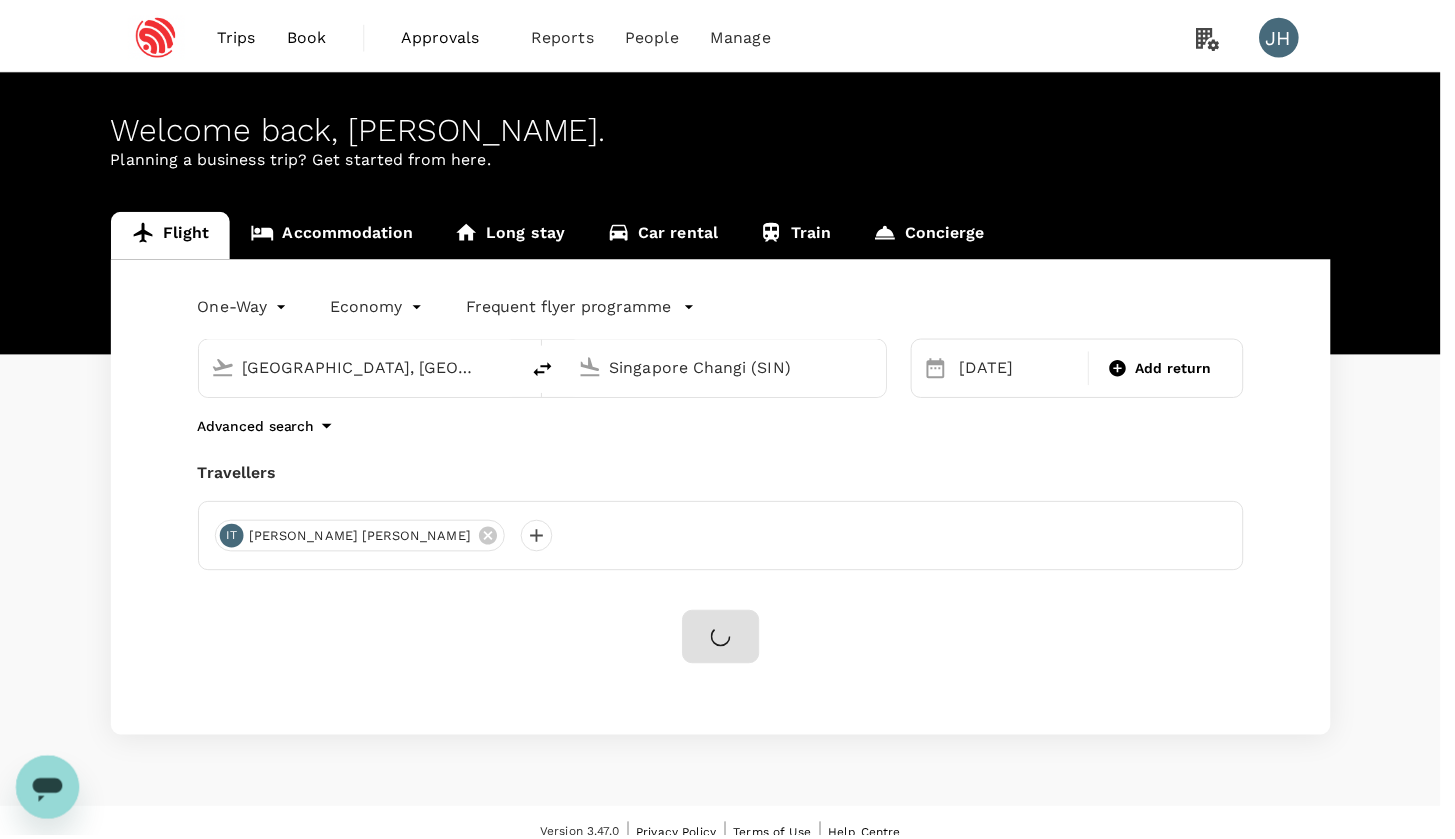 scroll, scrollTop: 55, scrollLeft: 0, axis: vertical 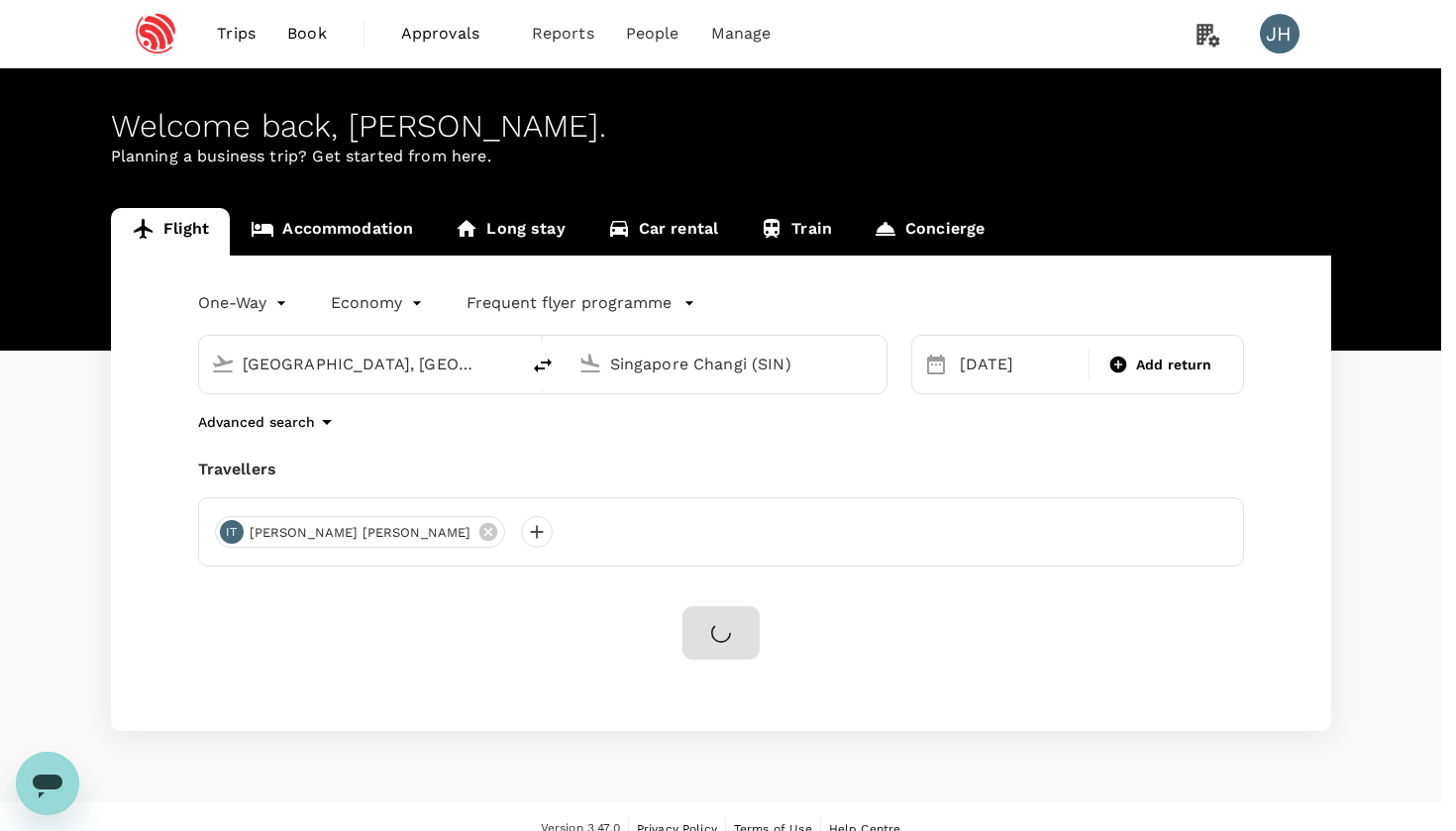 click on "Confirm" at bounding box center [72, 1328] 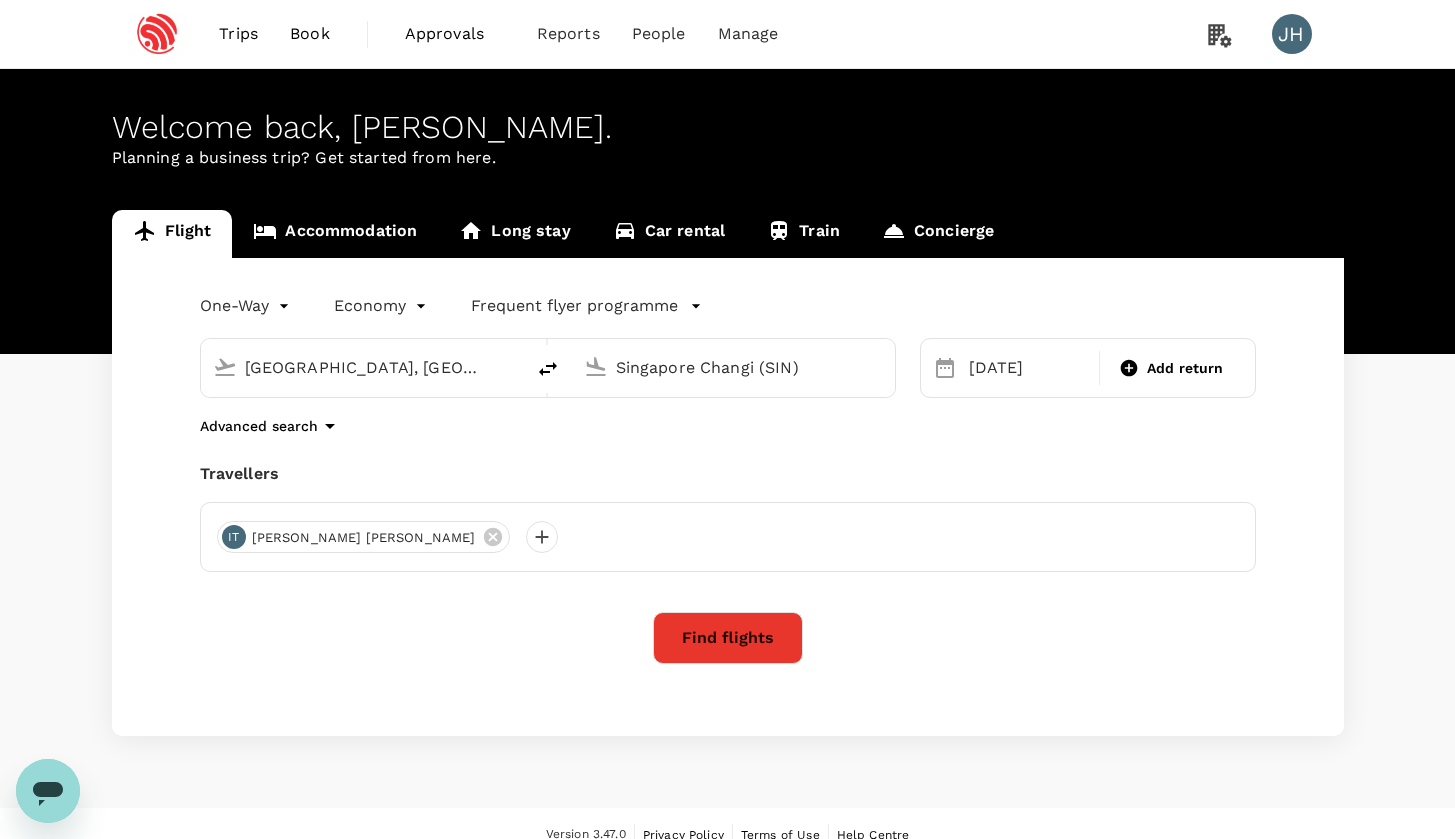 click on "Find flights" at bounding box center [728, 638] 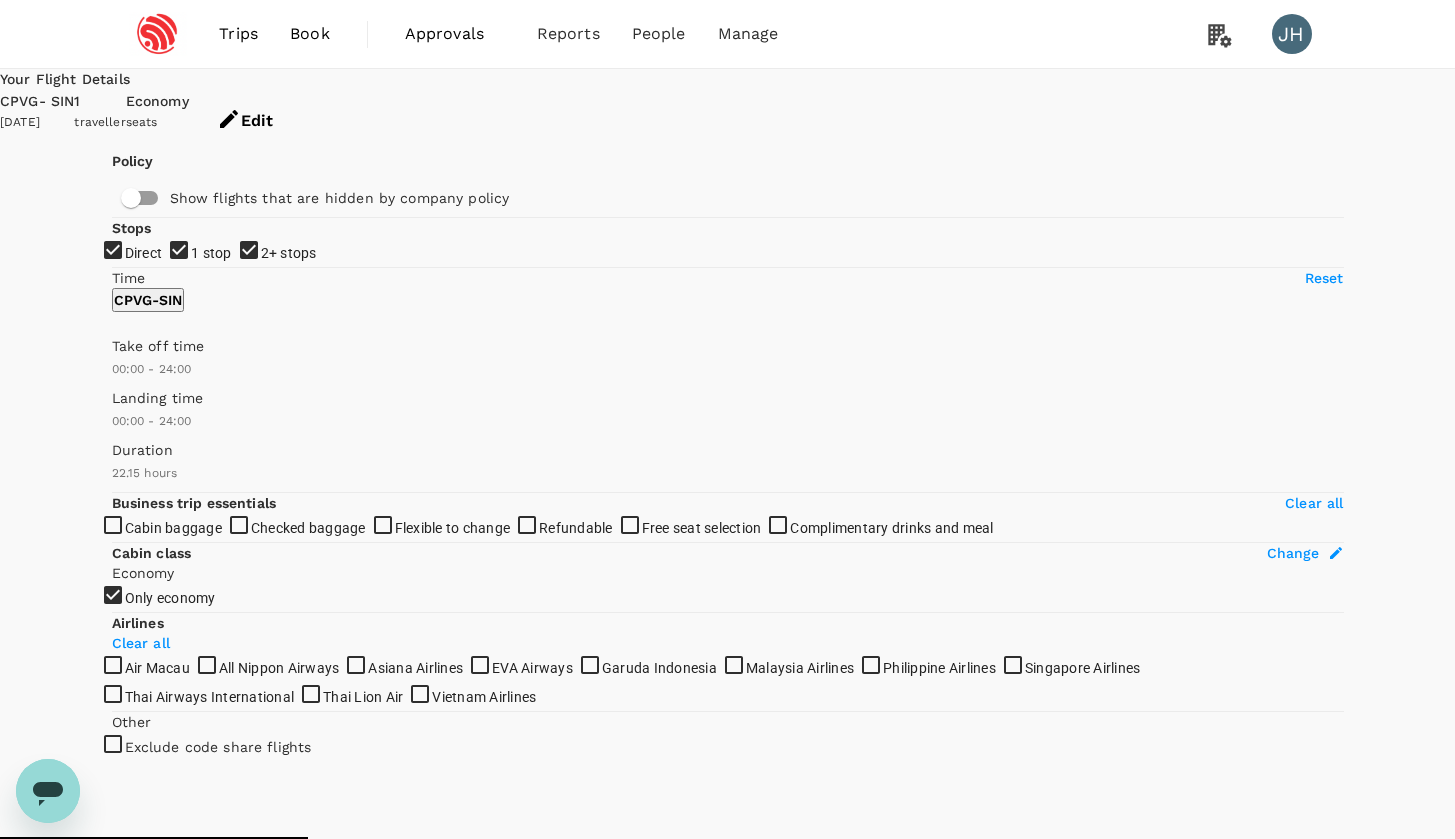 click on "2+ stops" at bounding box center (727, 419) 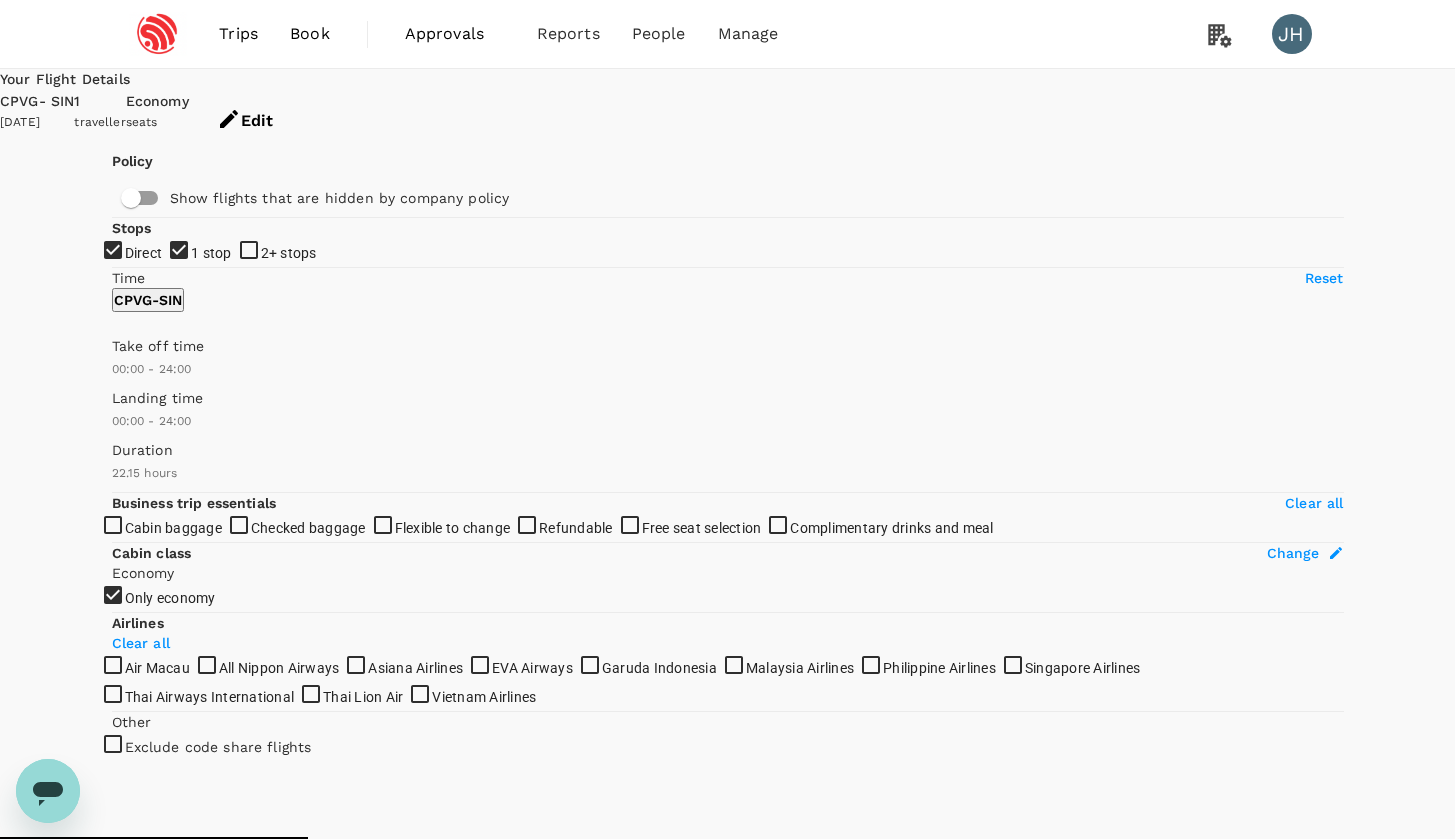 click on "1 stop" at bounding box center (727, 419) 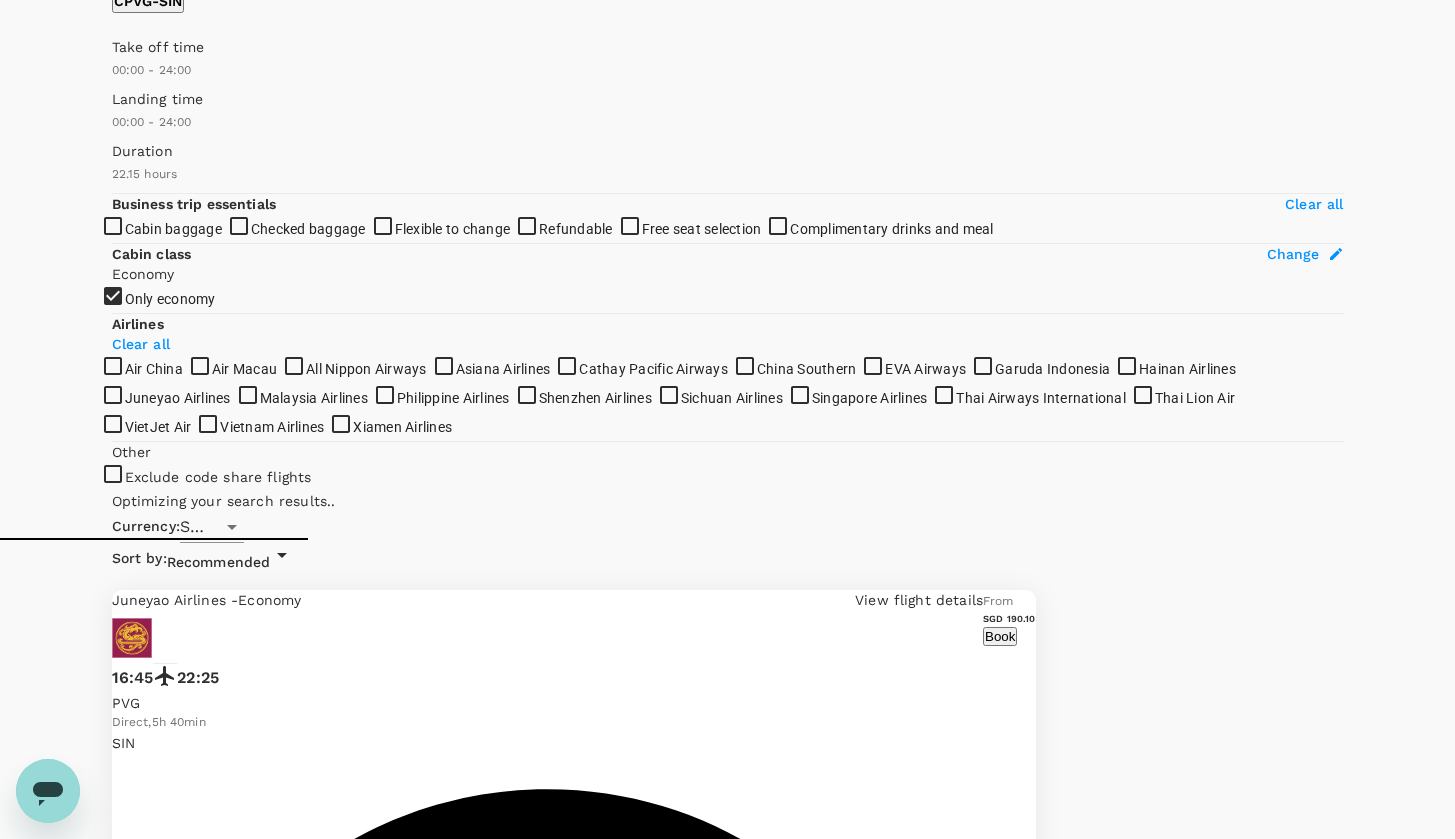 scroll, scrollTop: 687, scrollLeft: 0, axis: vertical 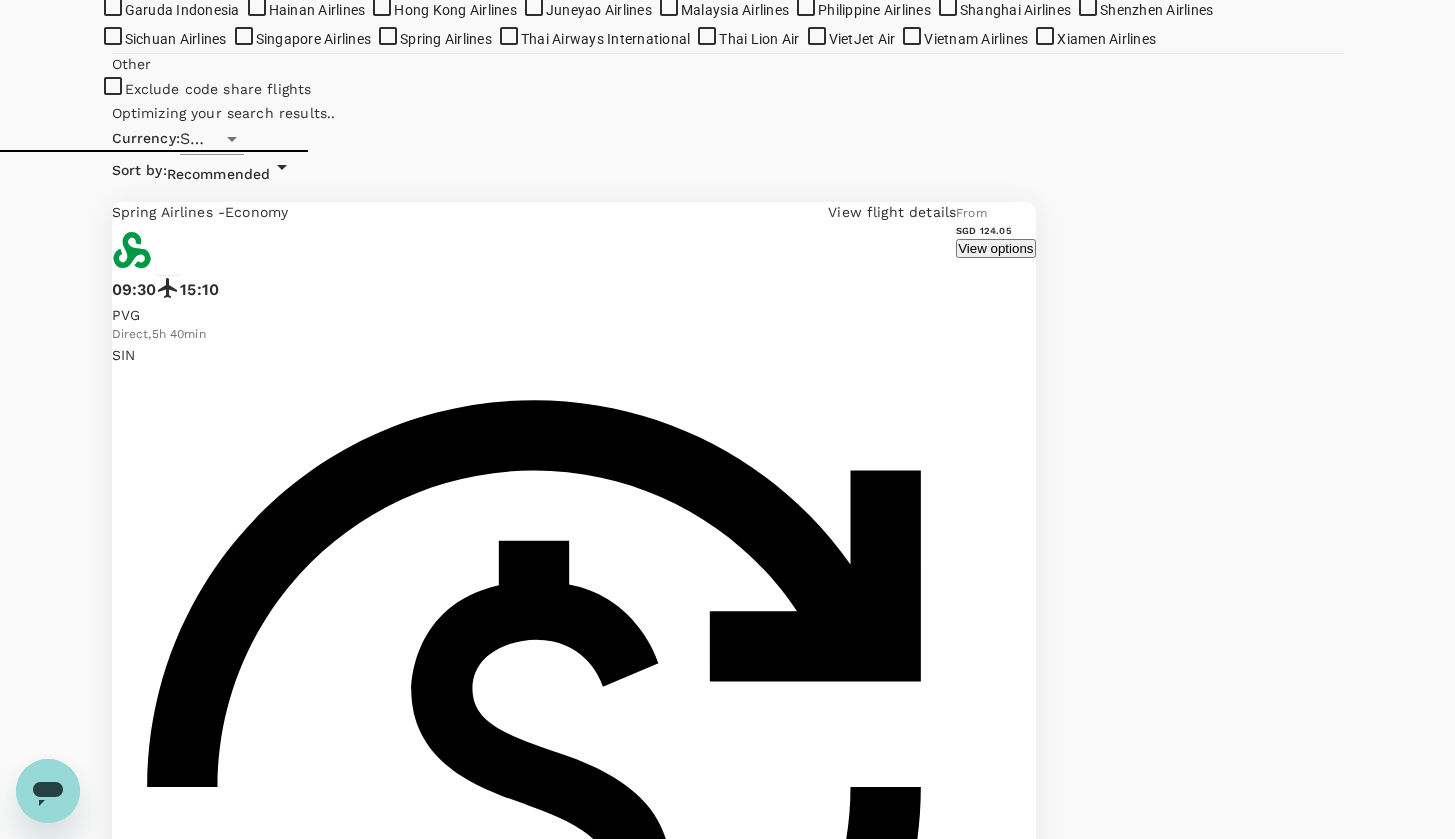 type on "1780" 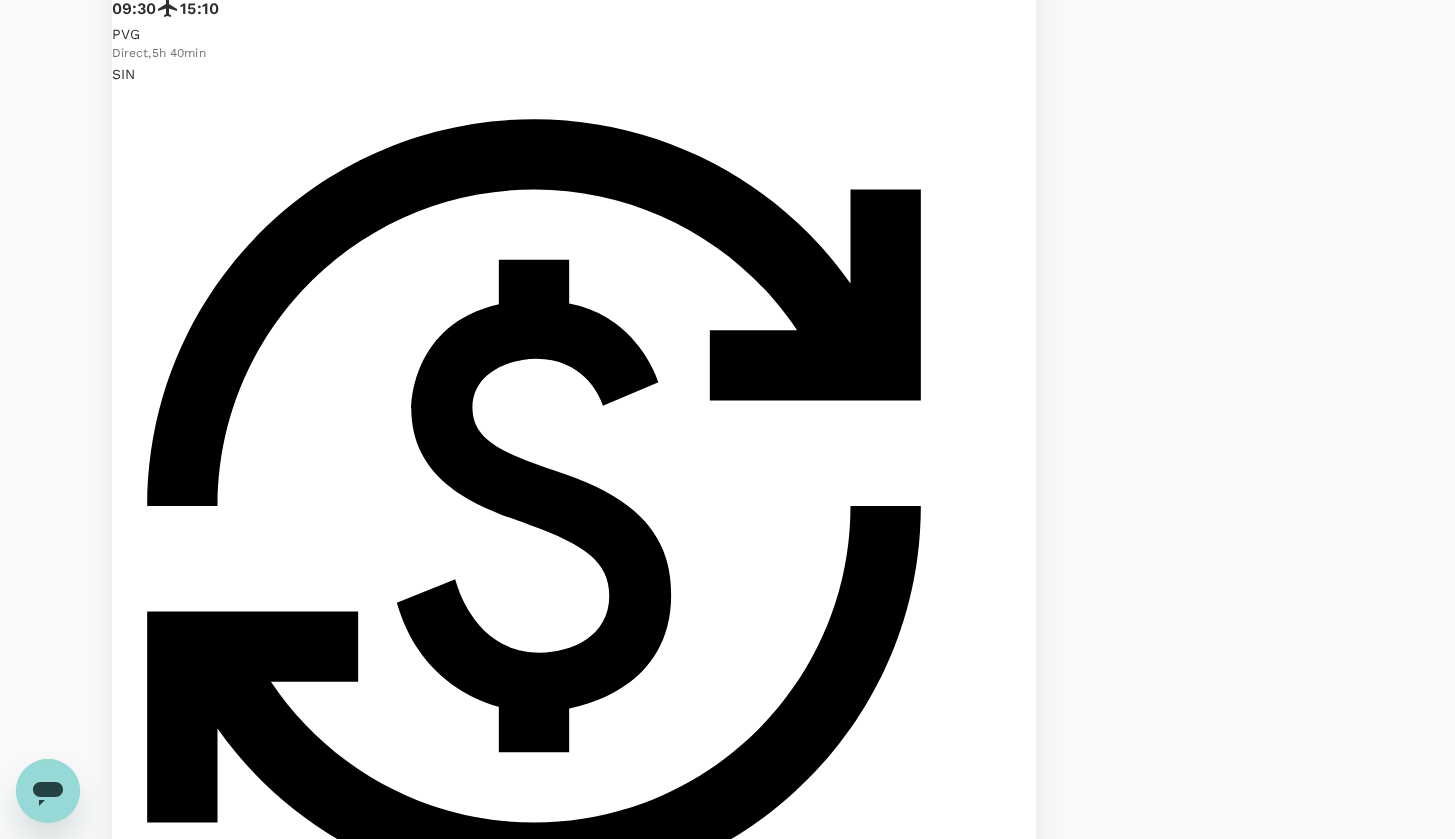 scroll, scrollTop: 890, scrollLeft: 0, axis: vertical 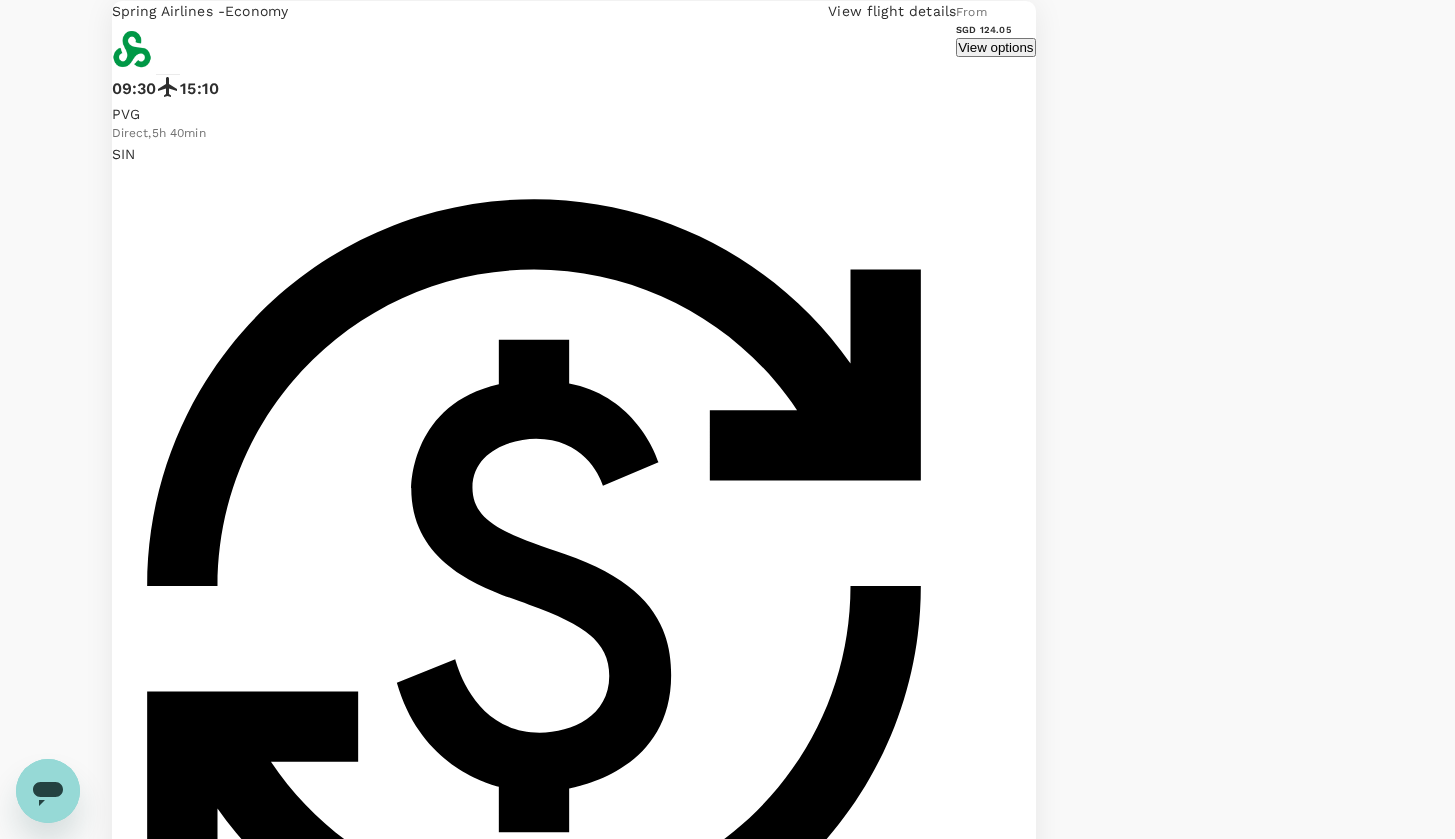 click on "China Eastern Airlines" at bounding box center (727, -471) 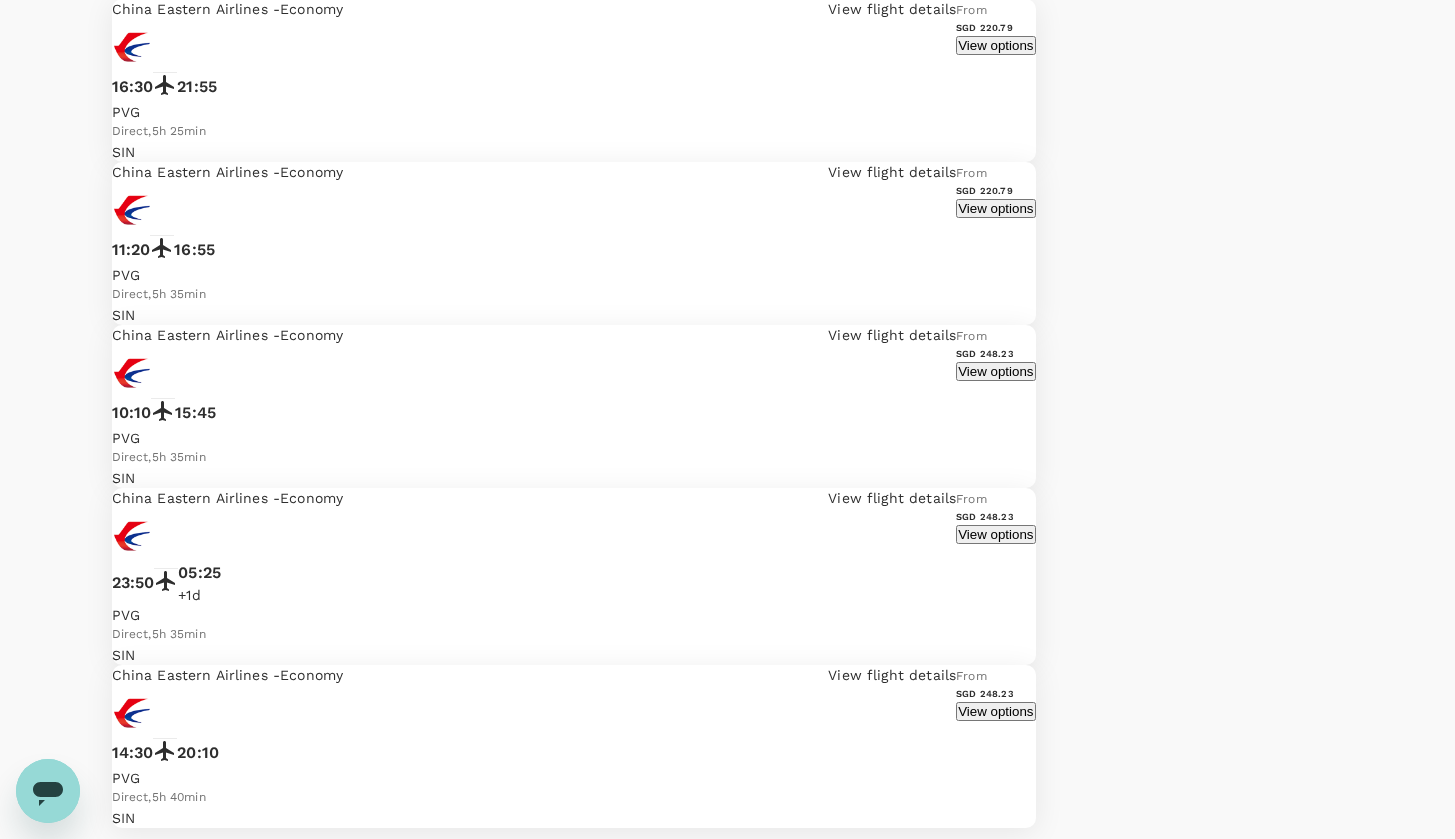 click on "Air China" at bounding box center (727, -471) 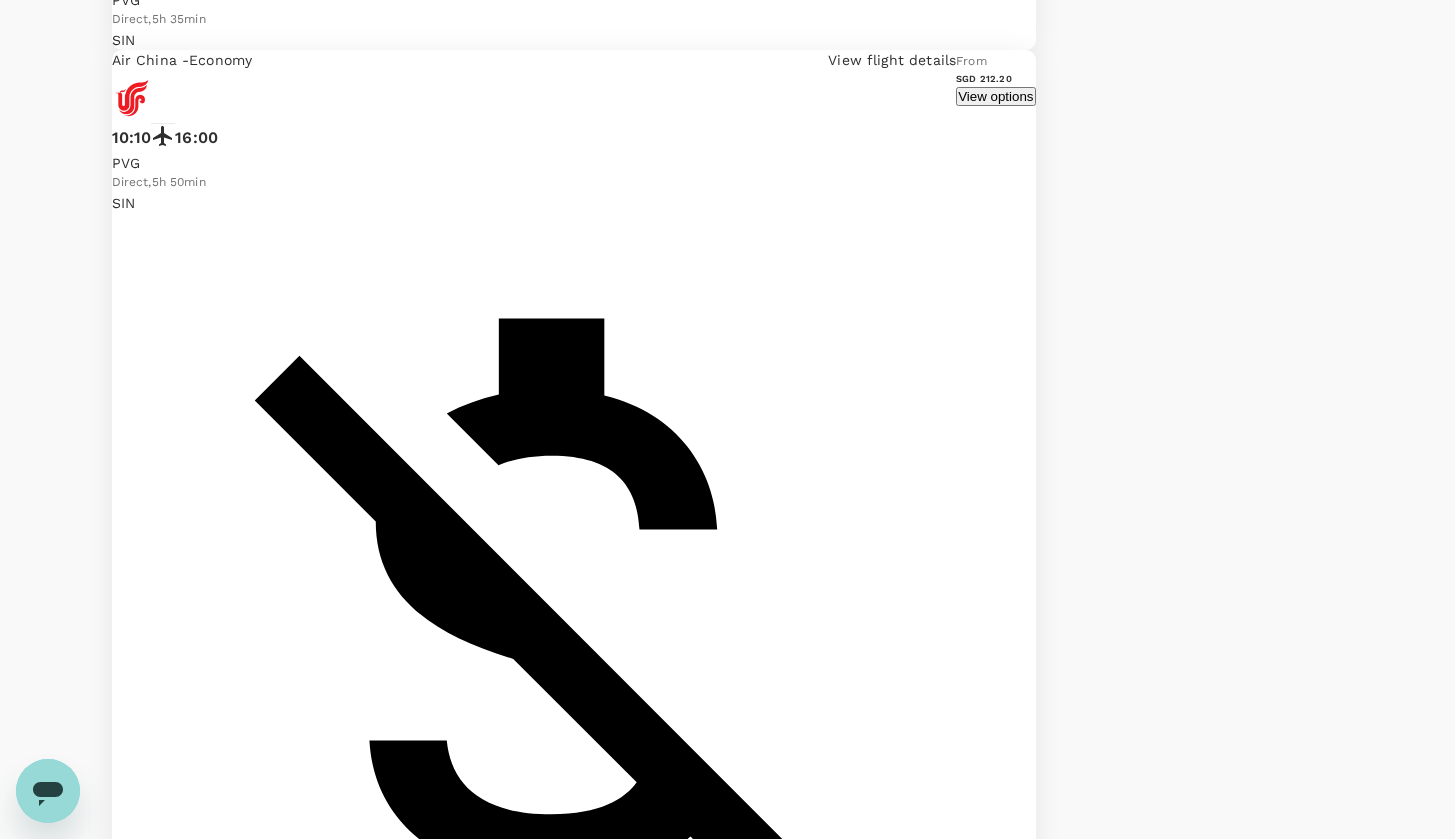 type on "SGD" 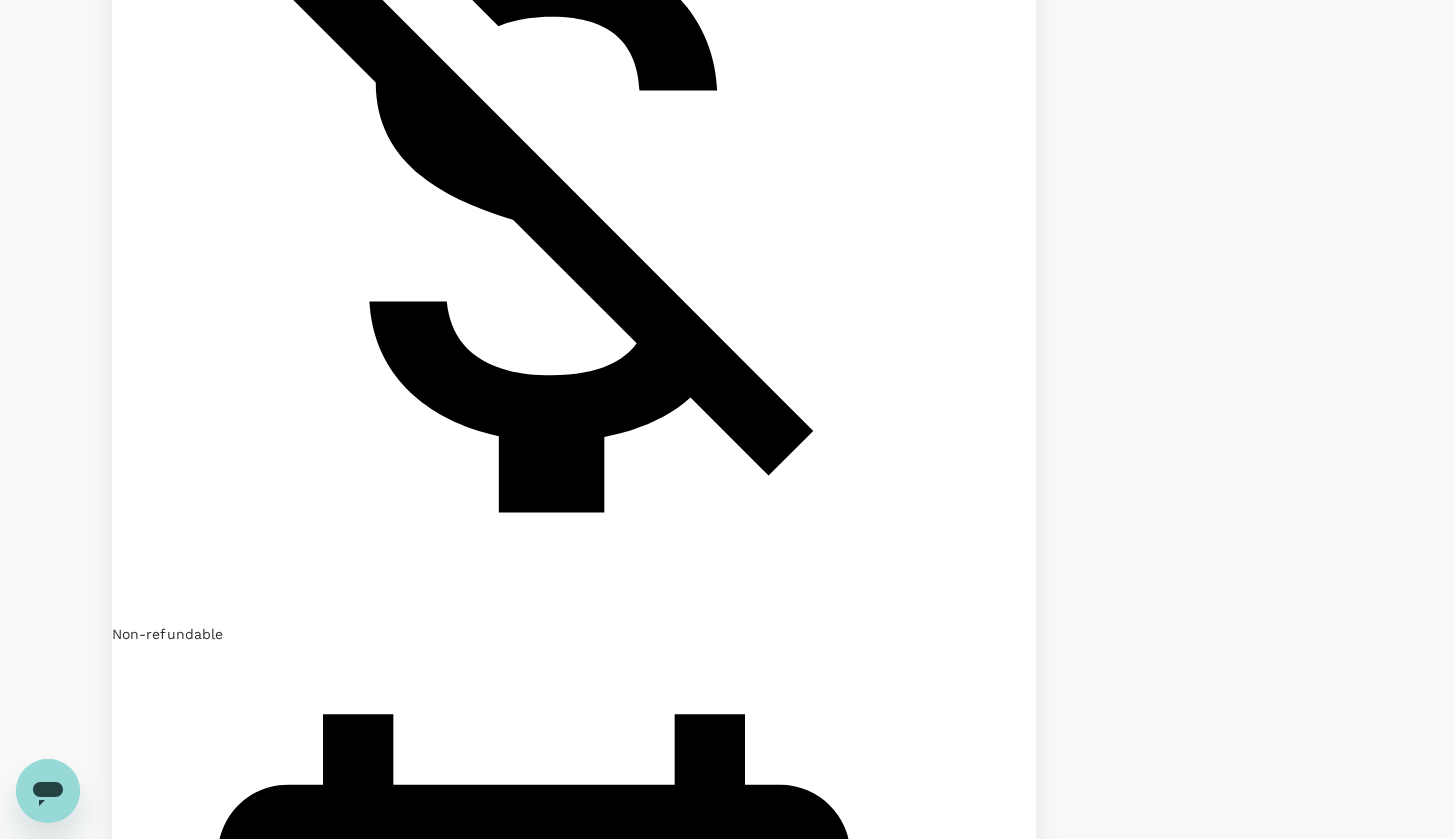 scroll, scrollTop: 1679, scrollLeft: 0, axis: vertical 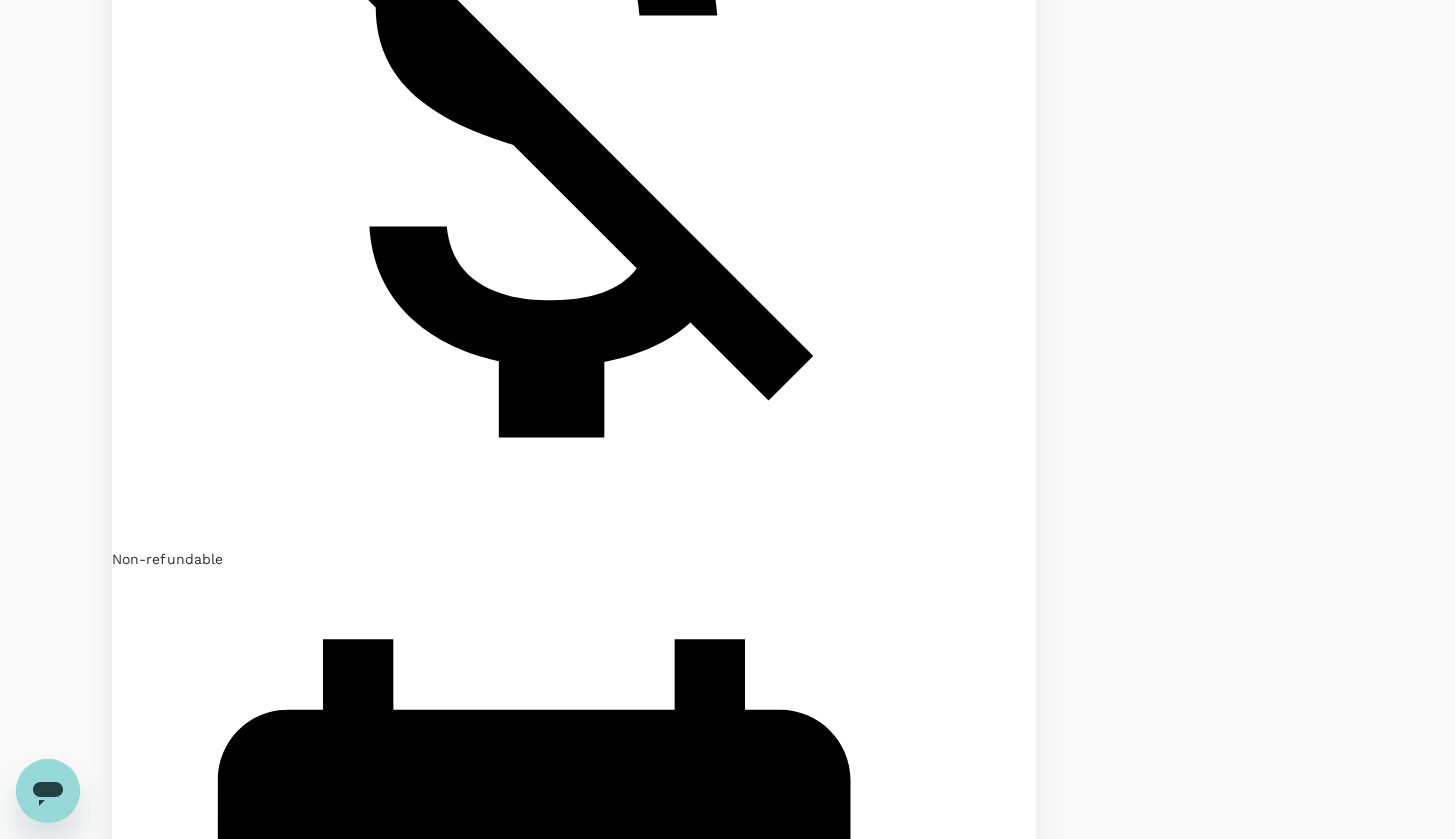 click on "Singapore Airlines" at bounding box center (727, -1260) 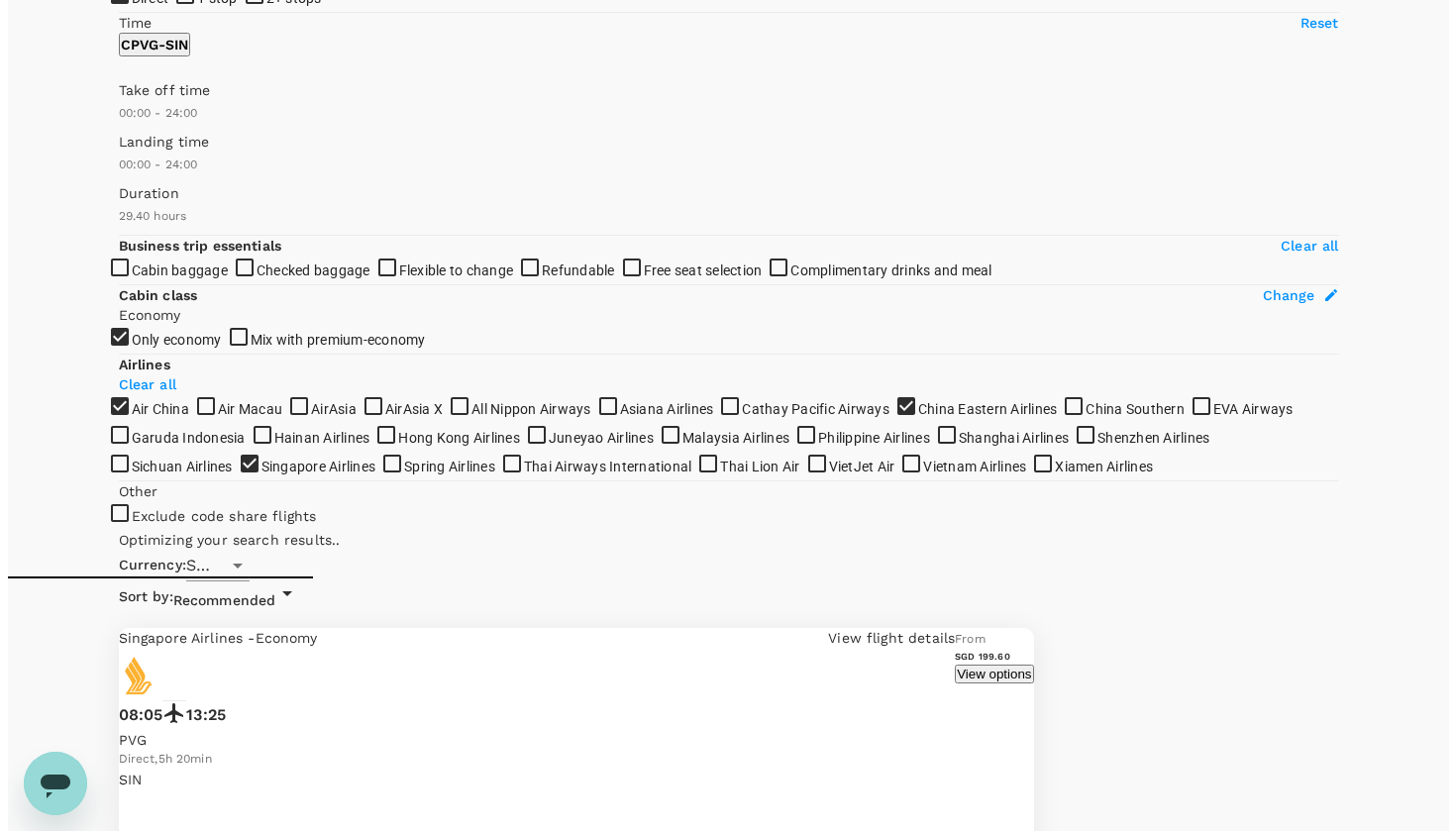 scroll, scrollTop: 249, scrollLeft: 0, axis: vertical 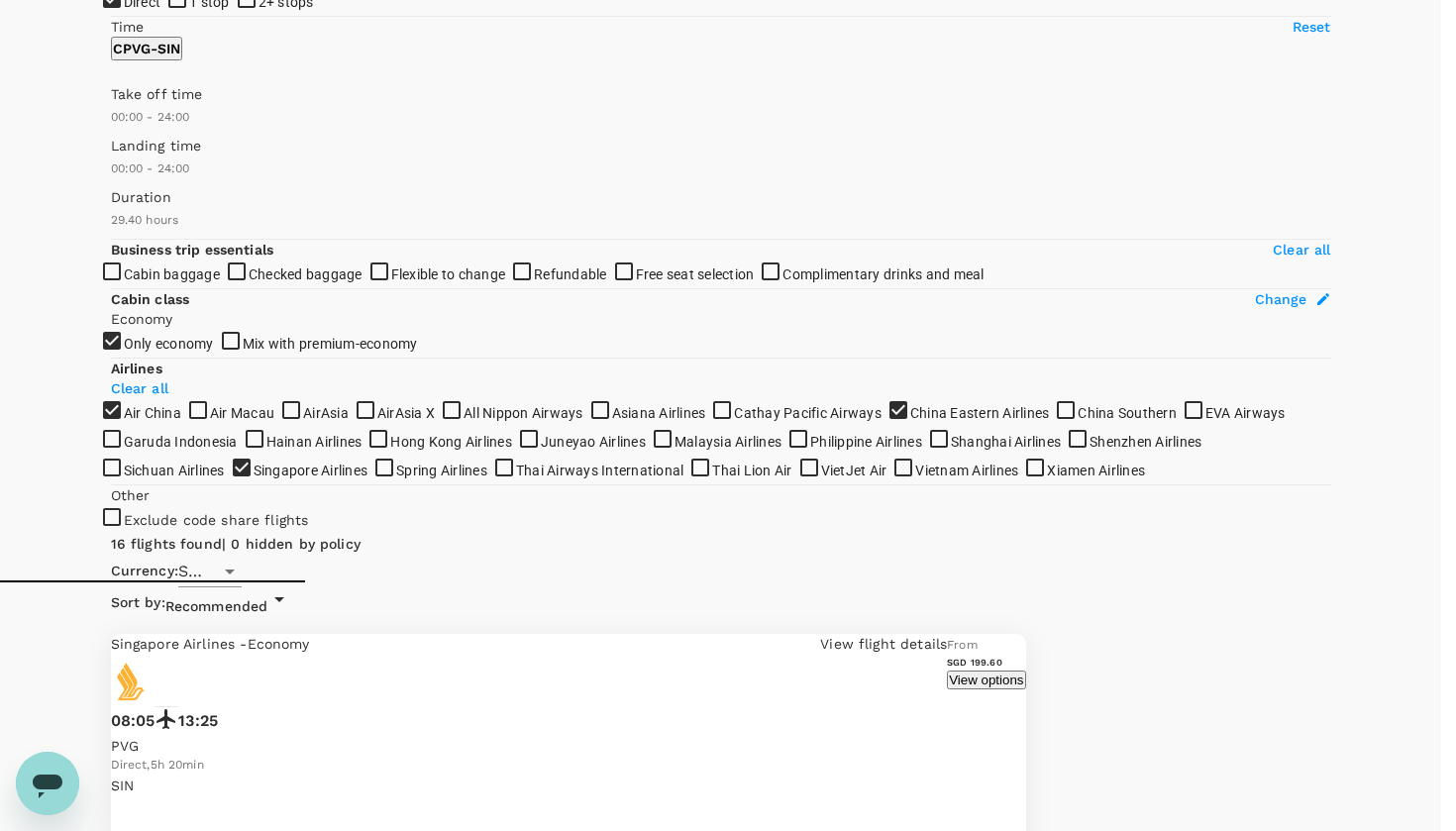 click on "Refresh Search" at bounding box center [48, 23441] 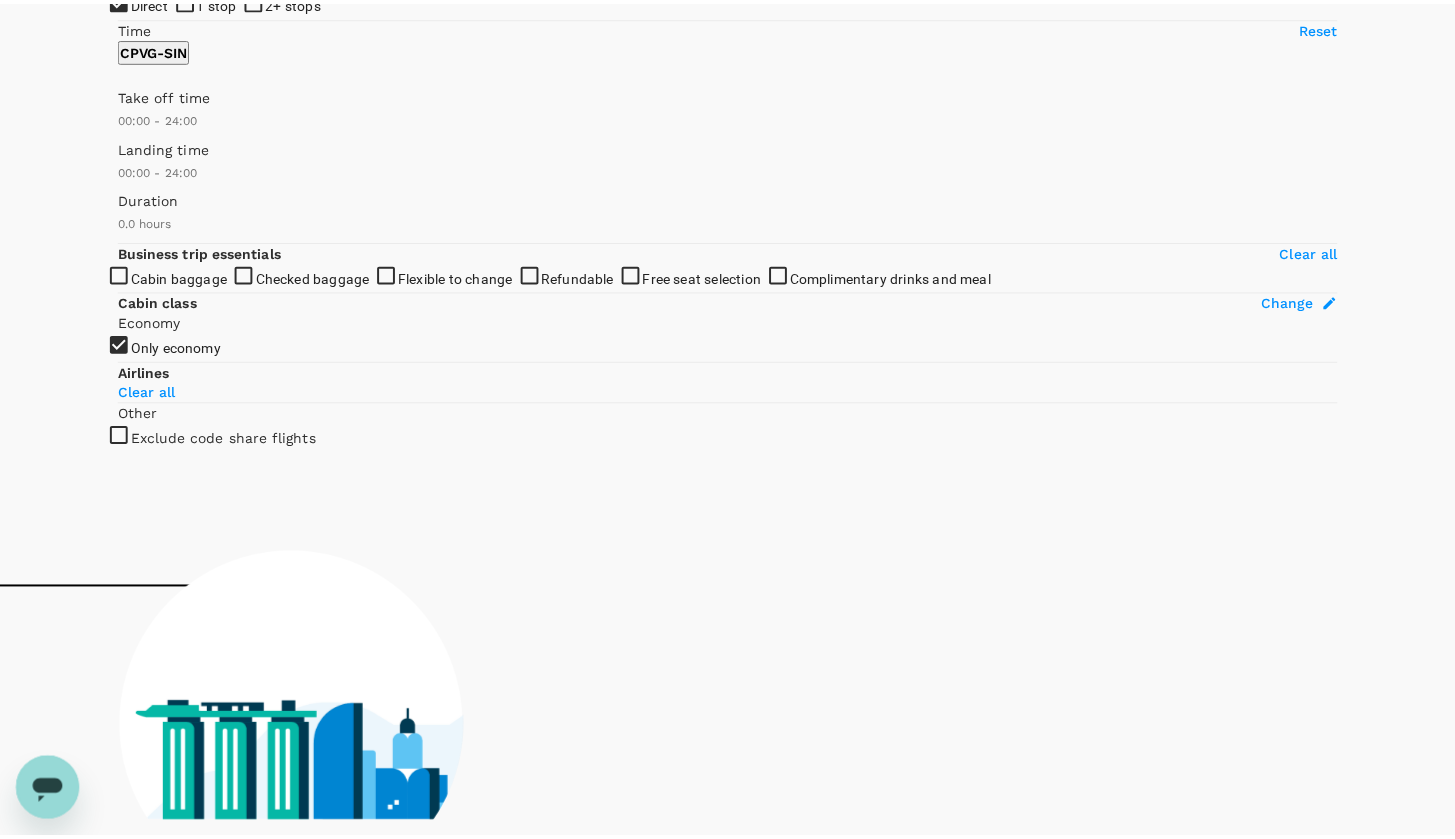 scroll, scrollTop: 0, scrollLeft: 0, axis: both 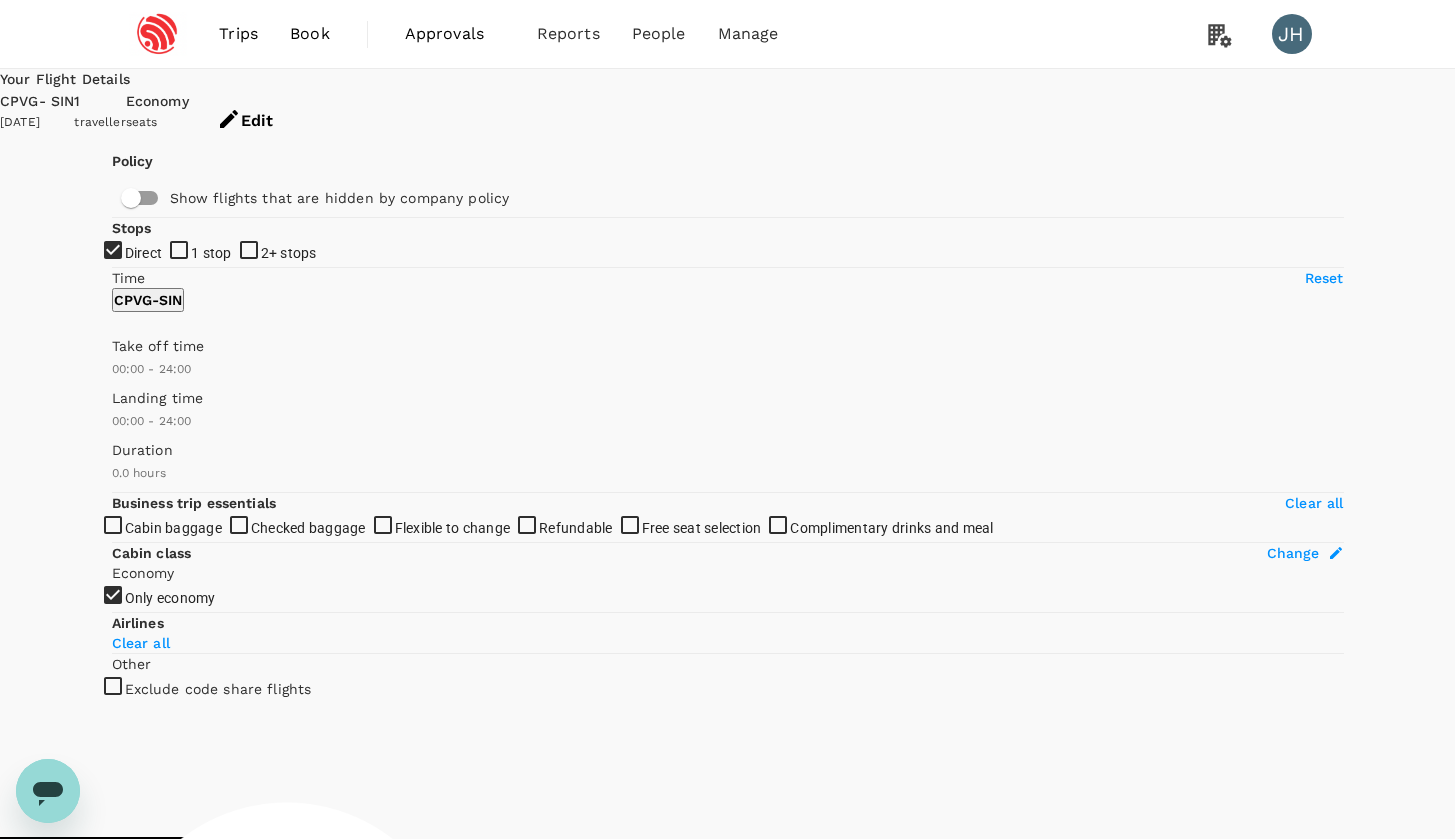 type on "1335" 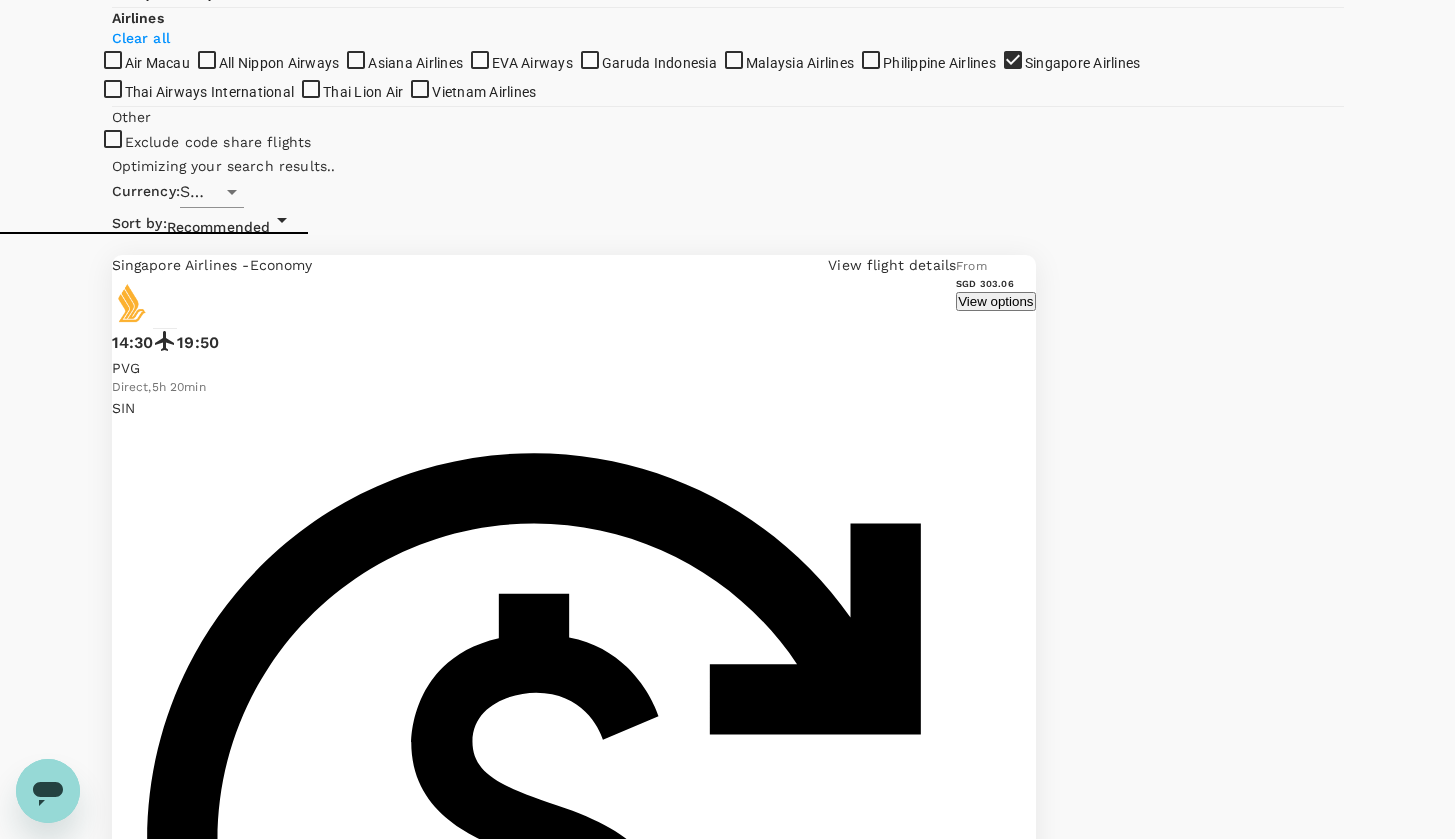scroll, scrollTop: 971, scrollLeft: 0, axis: vertical 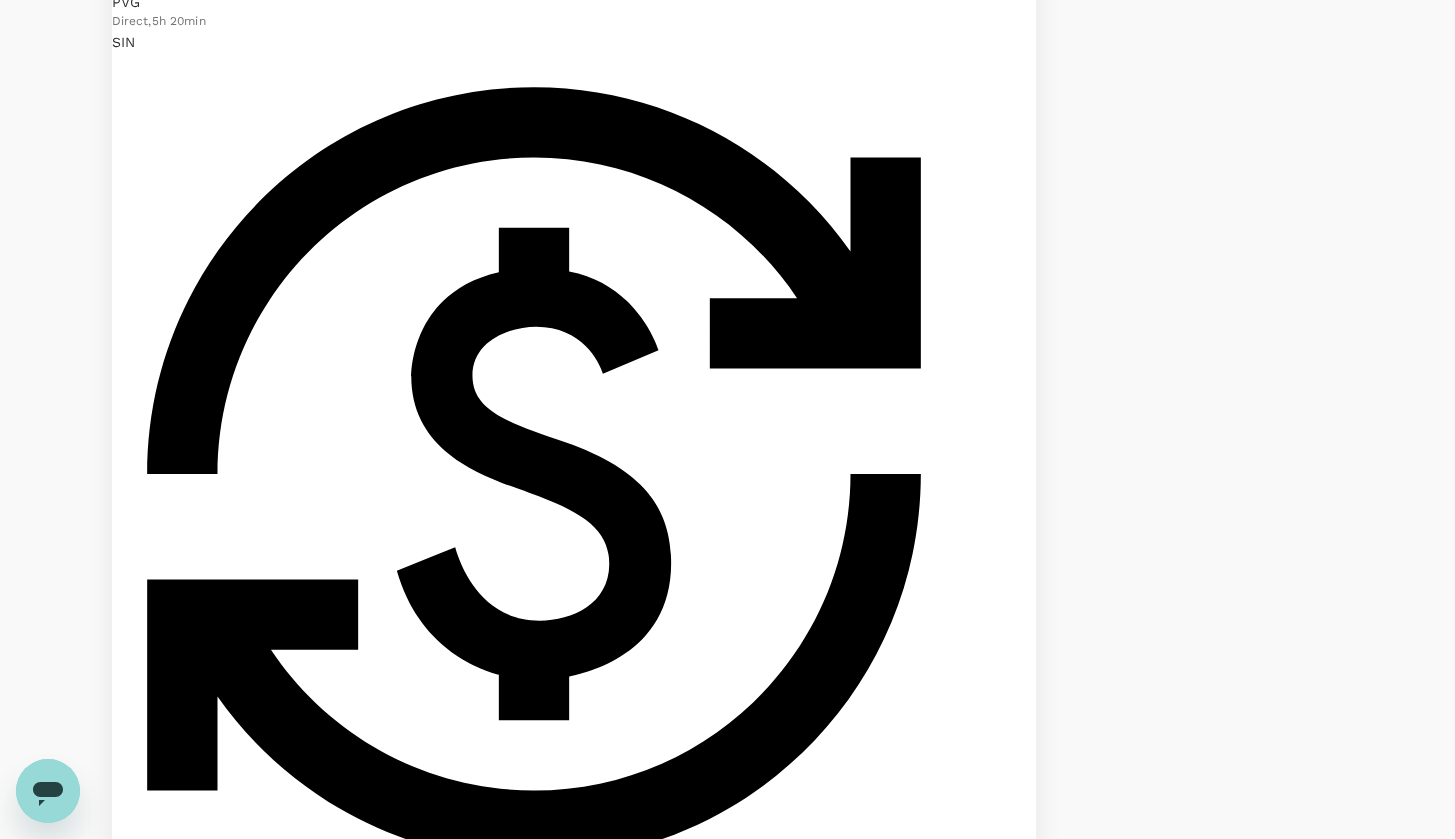 checkbox on "true" 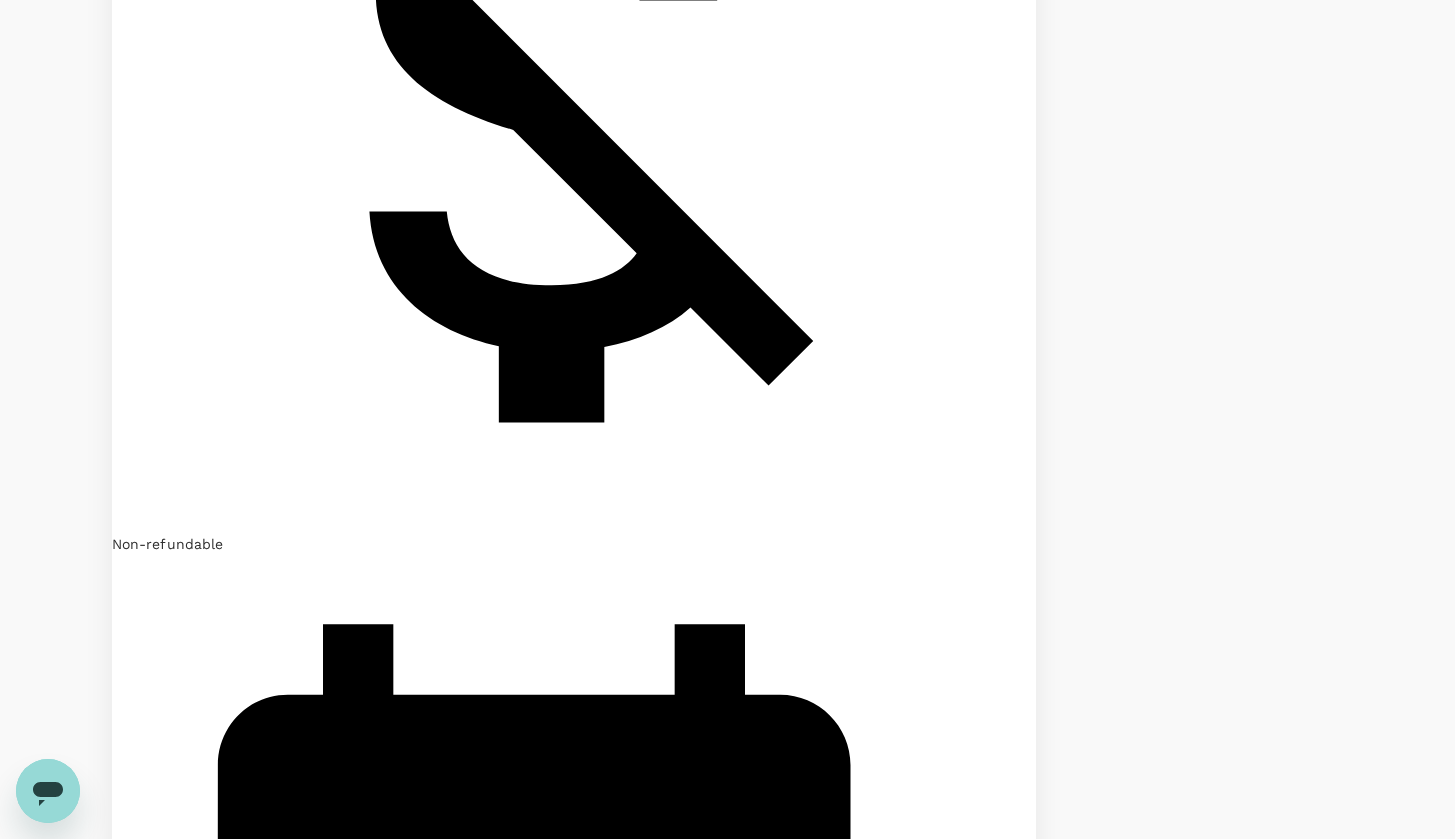 scroll, scrollTop: 1338, scrollLeft: 0, axis: vertical 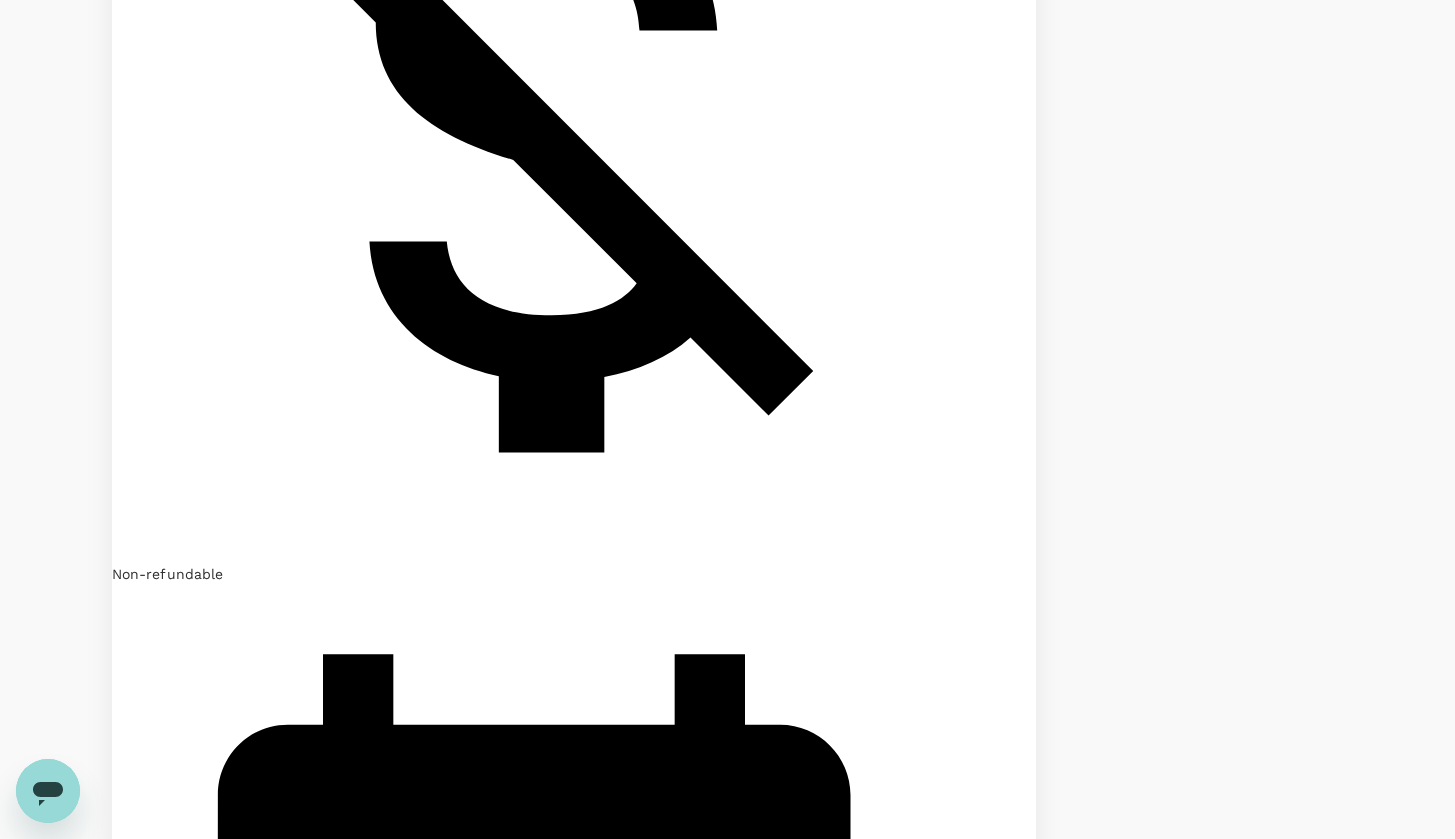 type on "1780" 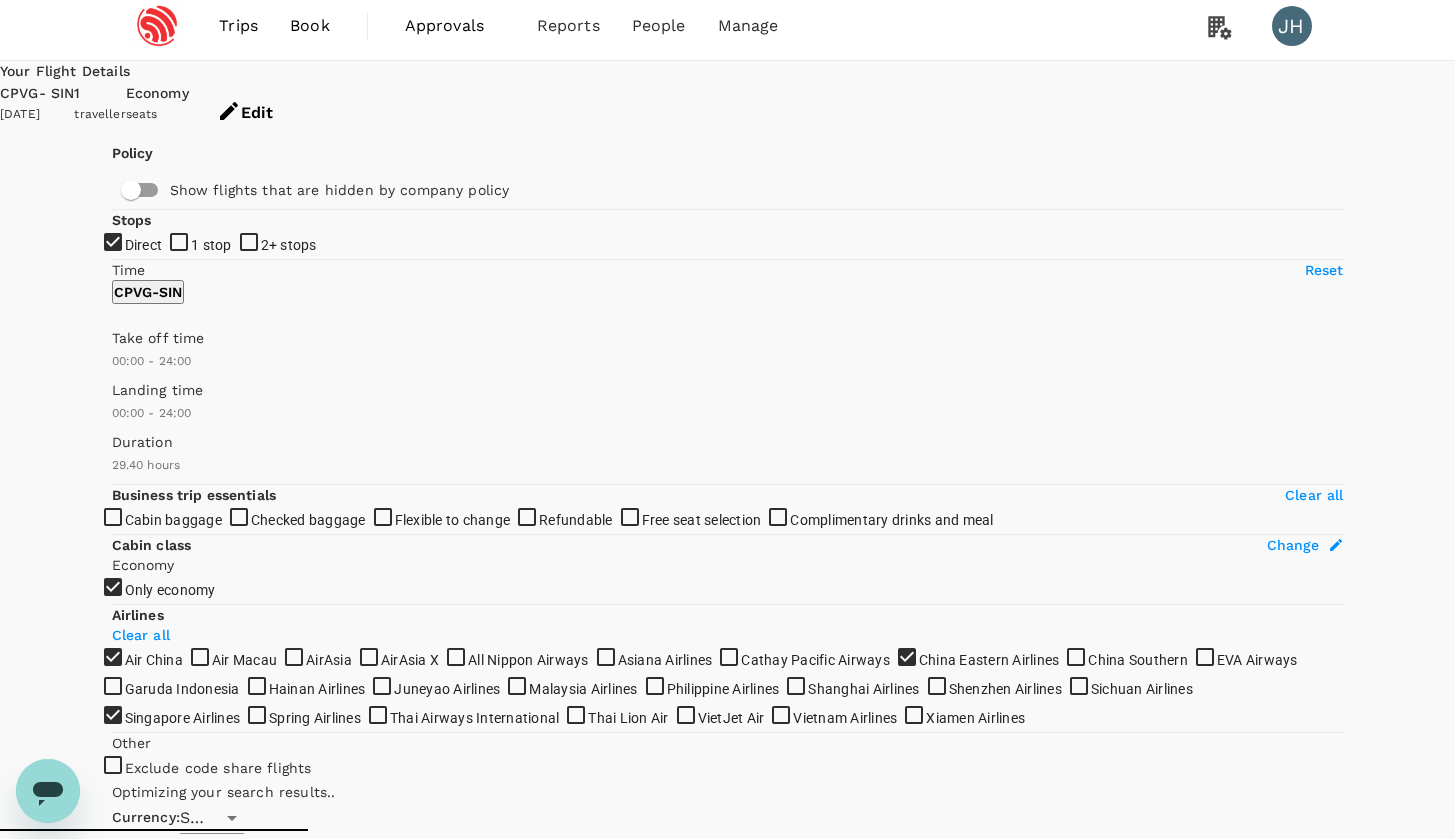 scroll, scrollTop: 18, scrollLeft: 0, axis: vertical 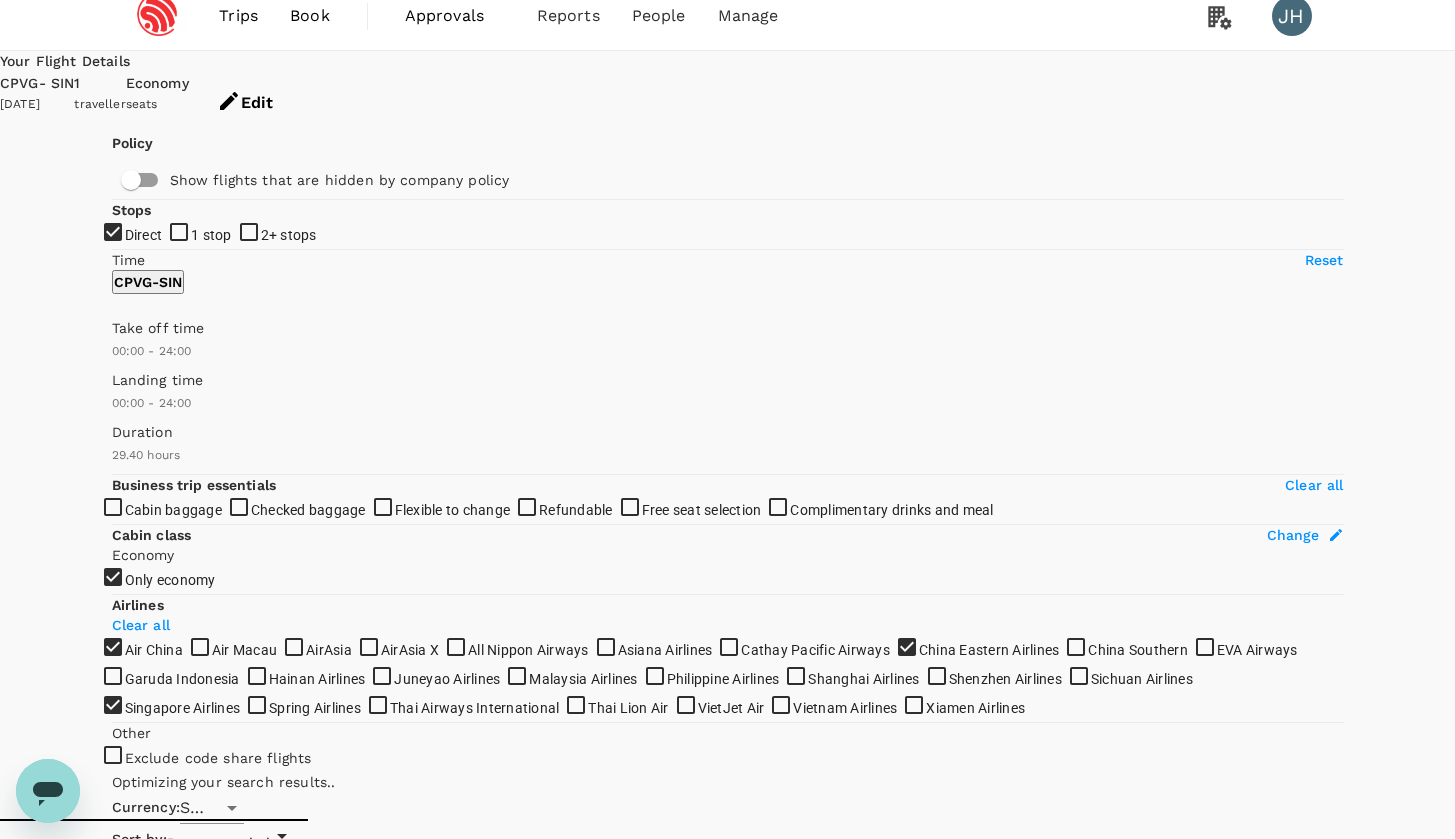 checkbox on "false" 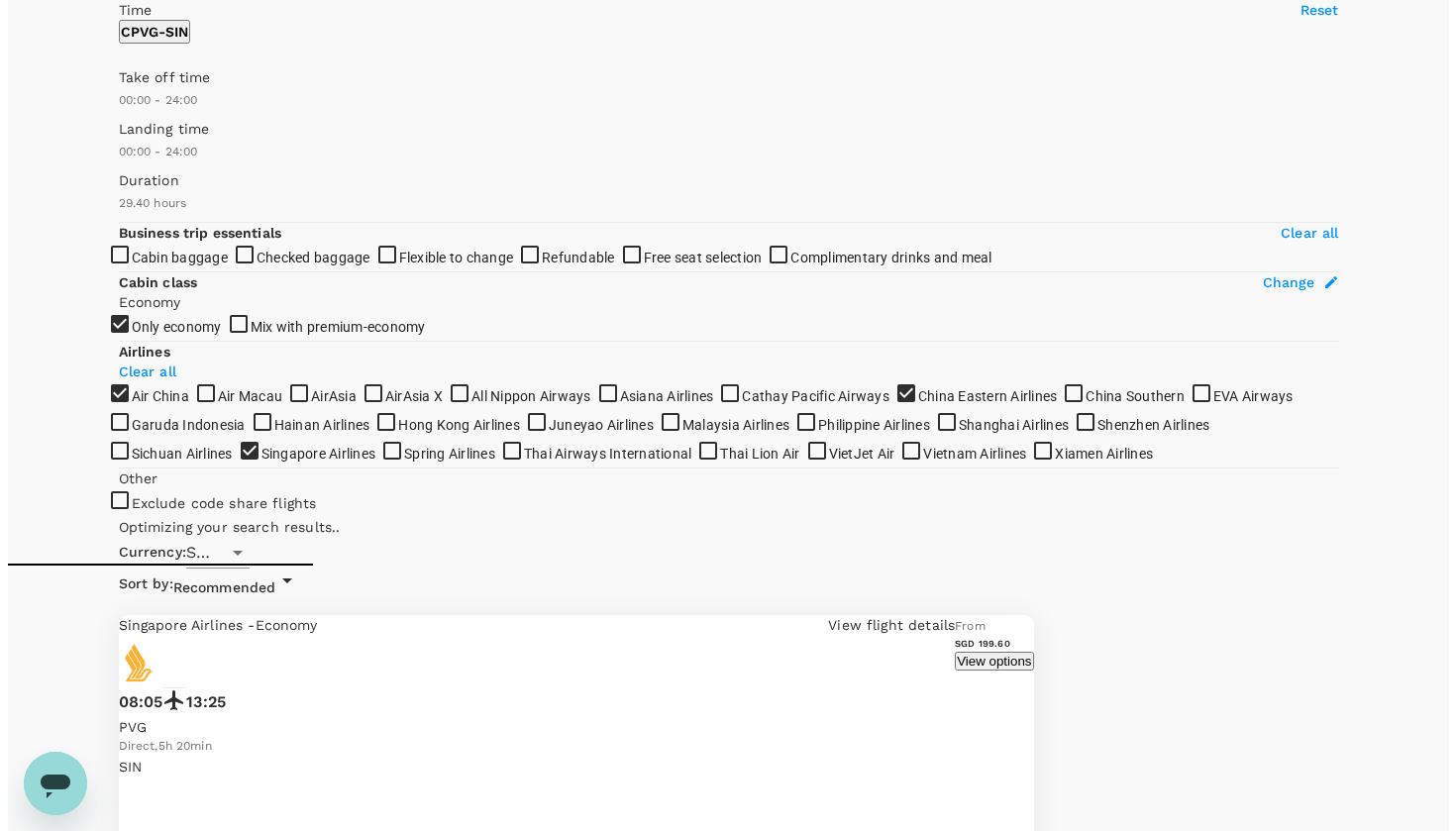 scroll, scrollTop: 261, scrollLeft: 0, axis: vertical 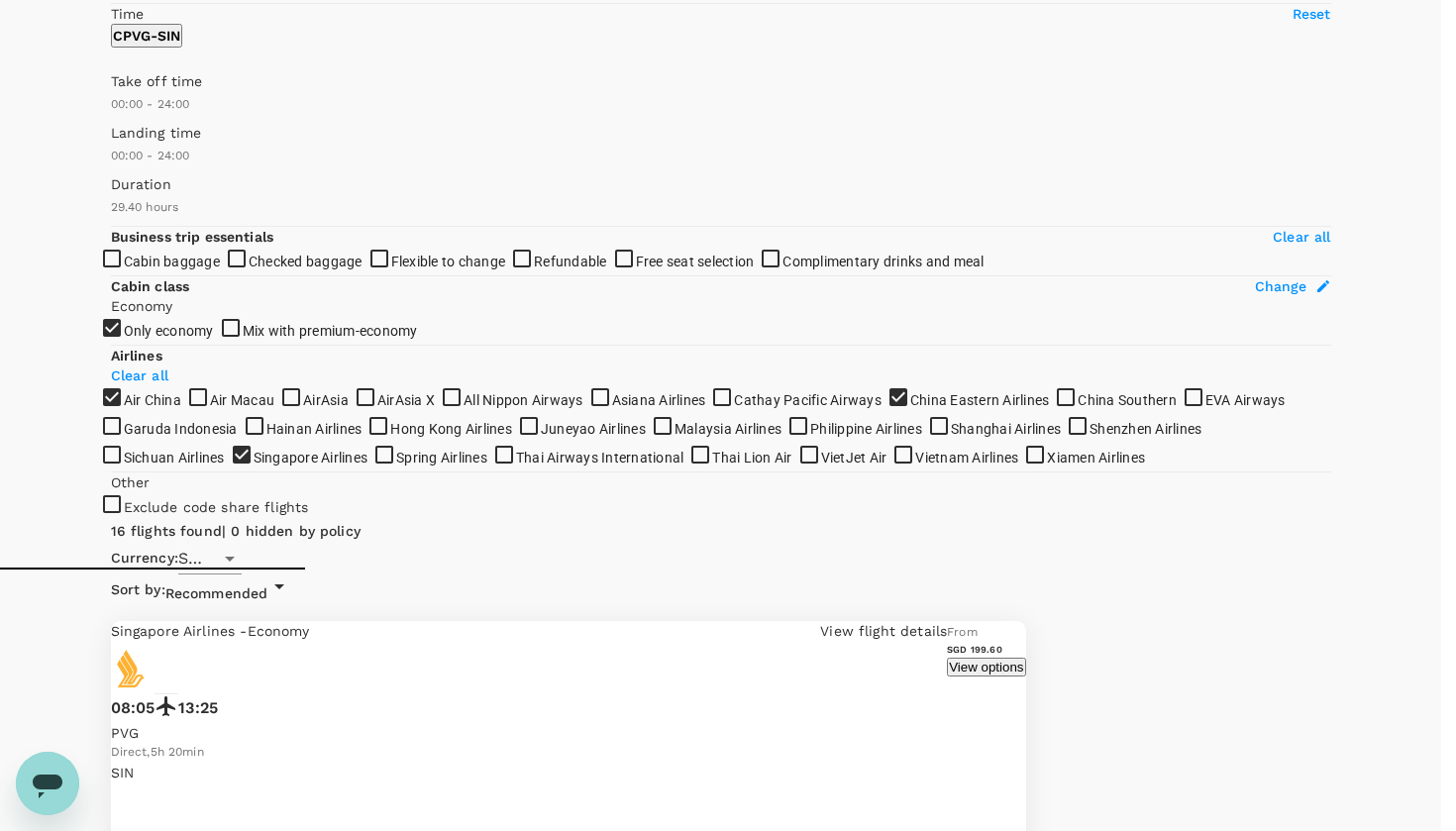 click on "Refresh Search" at bounding box center (48, 23428) 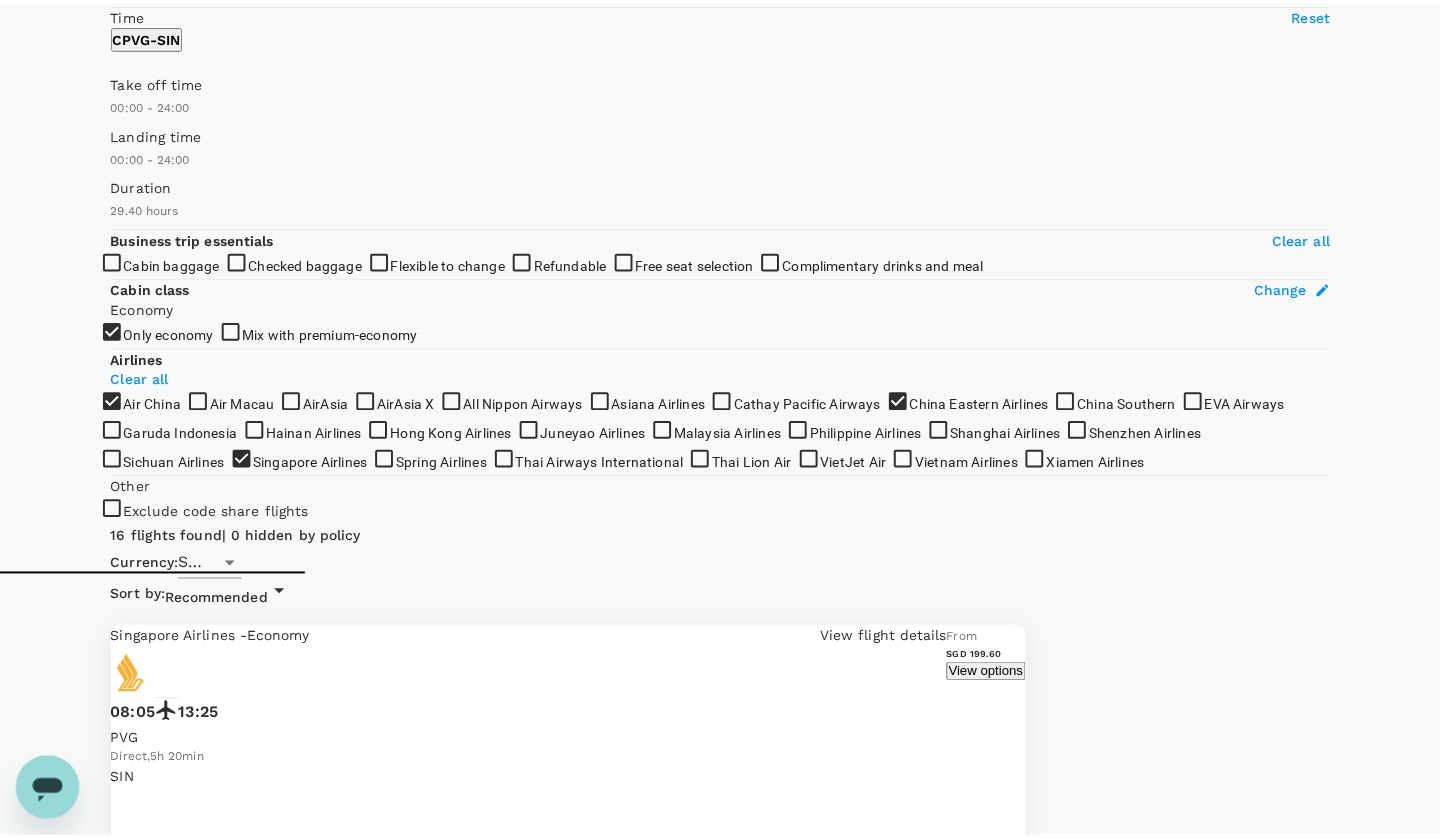 scroll, scrollTop: 0, scrollLeft: 0, axis: both 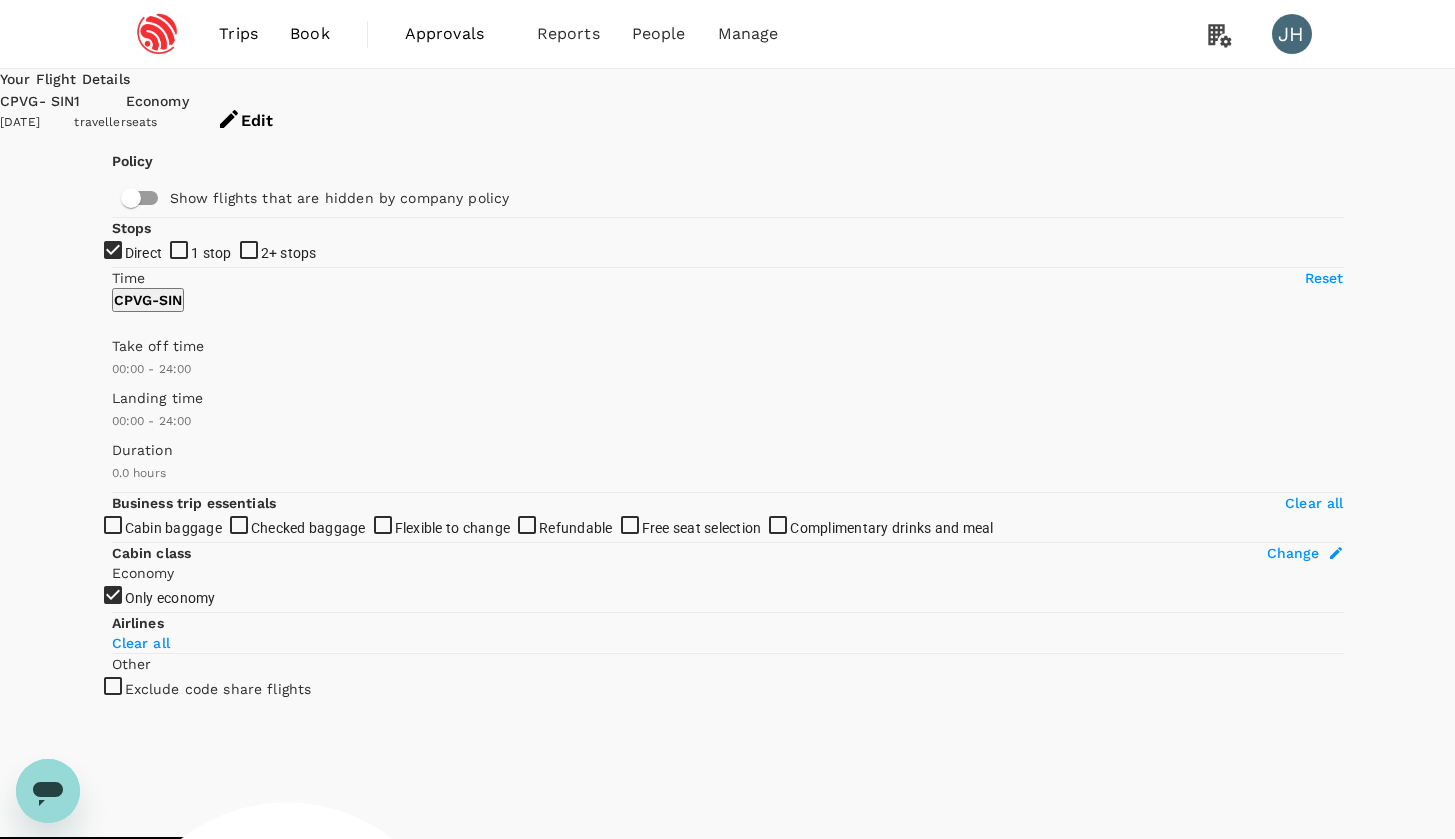type on "1335" 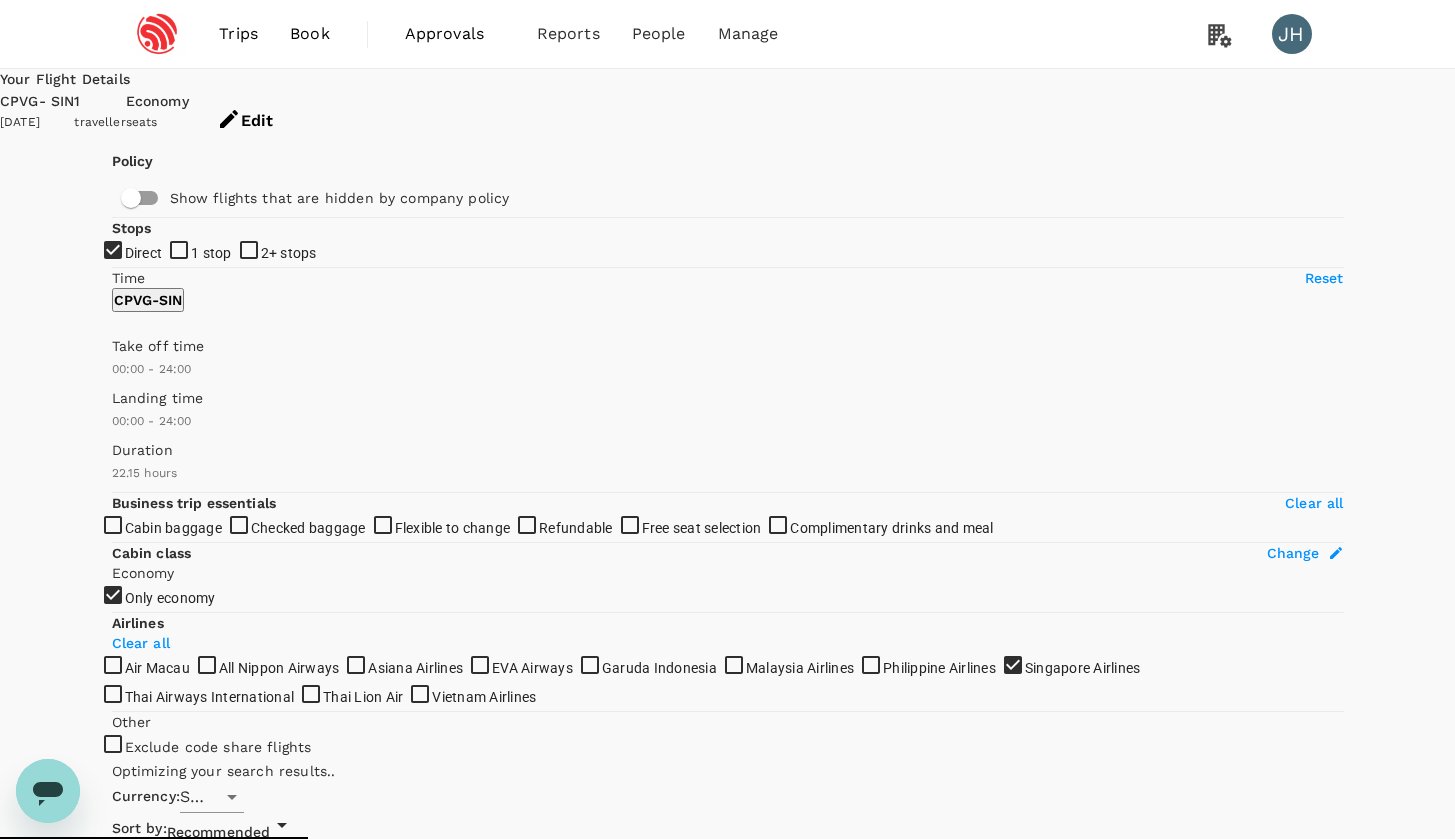 checkbox on "true" 